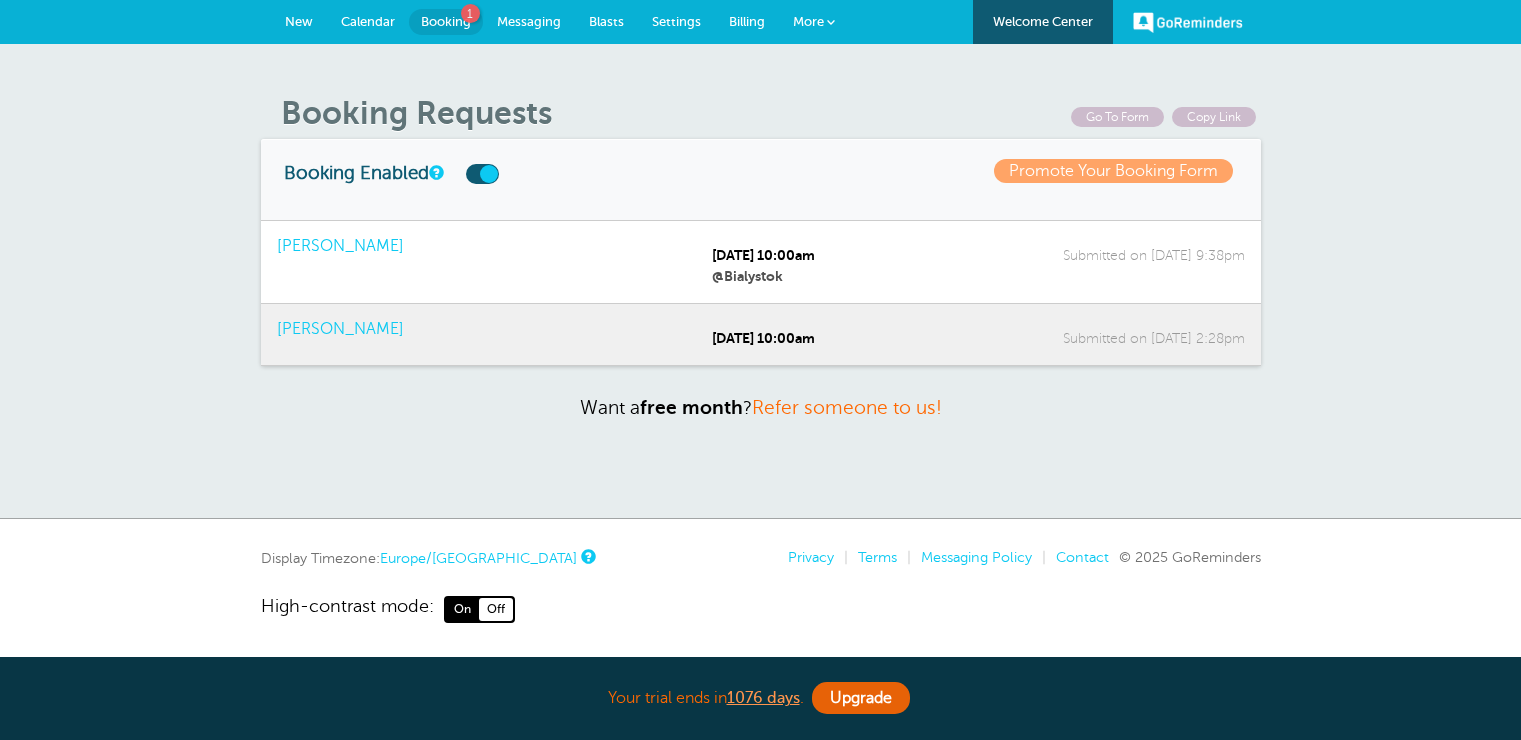 scroll, scrollTop: 0, scrollLeft: 0, axis: both 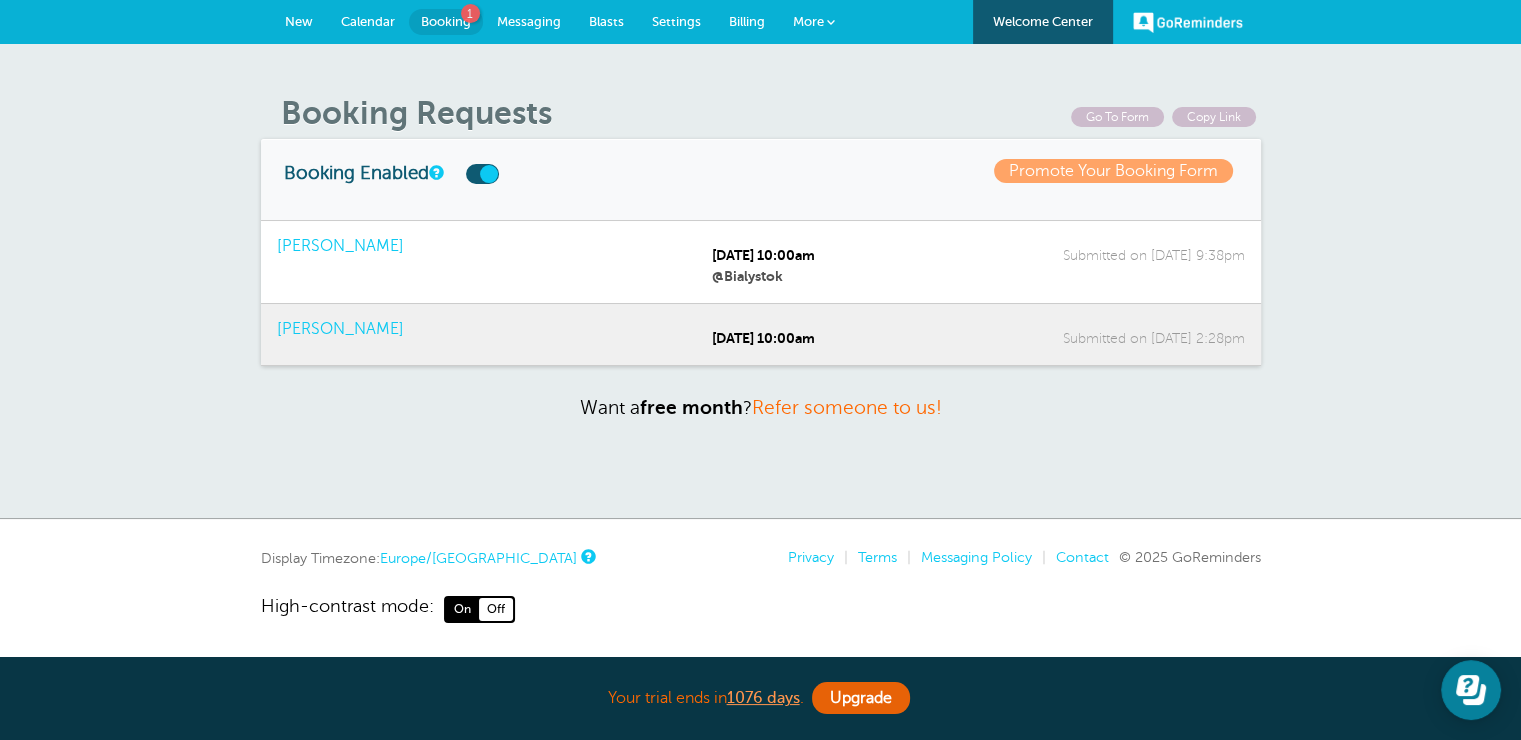 click on "[PERSON_NAME]
[DATE] 10:00am
@[GEOGRAPHIC_DATA]
Submitted on [DATE] 9:38pm" at bounding box center (761, 261) 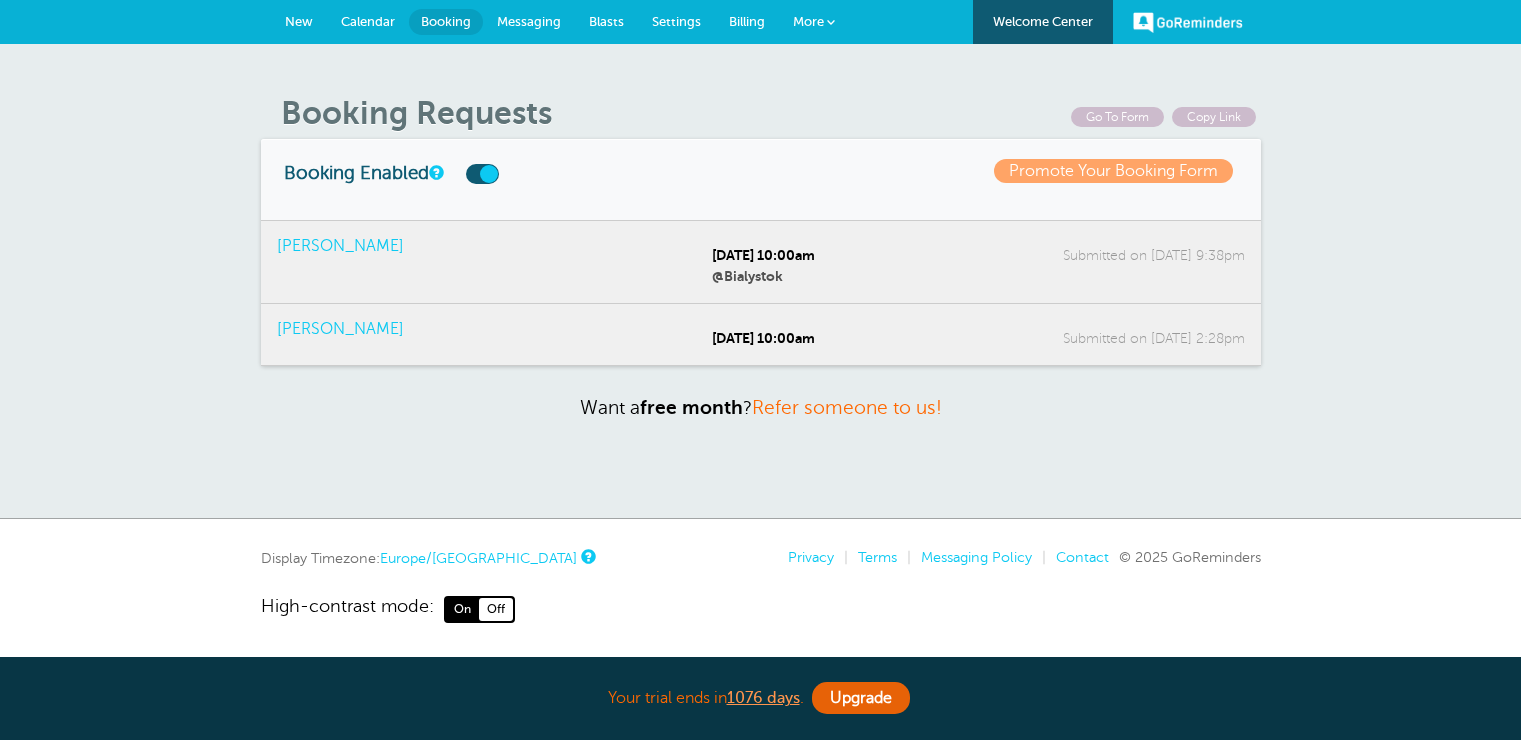 scroll, scrollTop: 0, scrollLeft: 0, axis: both 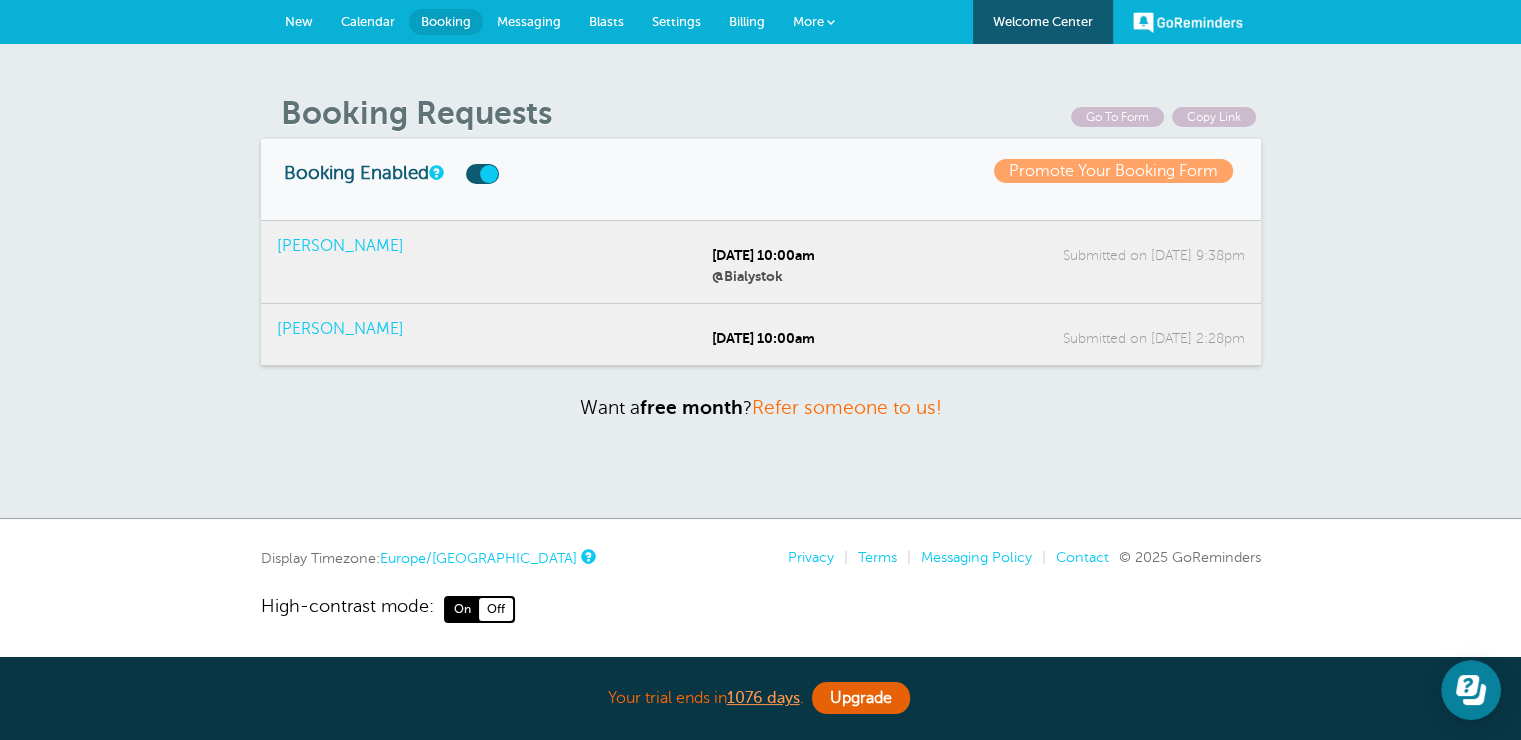 click on "Promote Your Booking Form" at bounding box center [1113, 171] 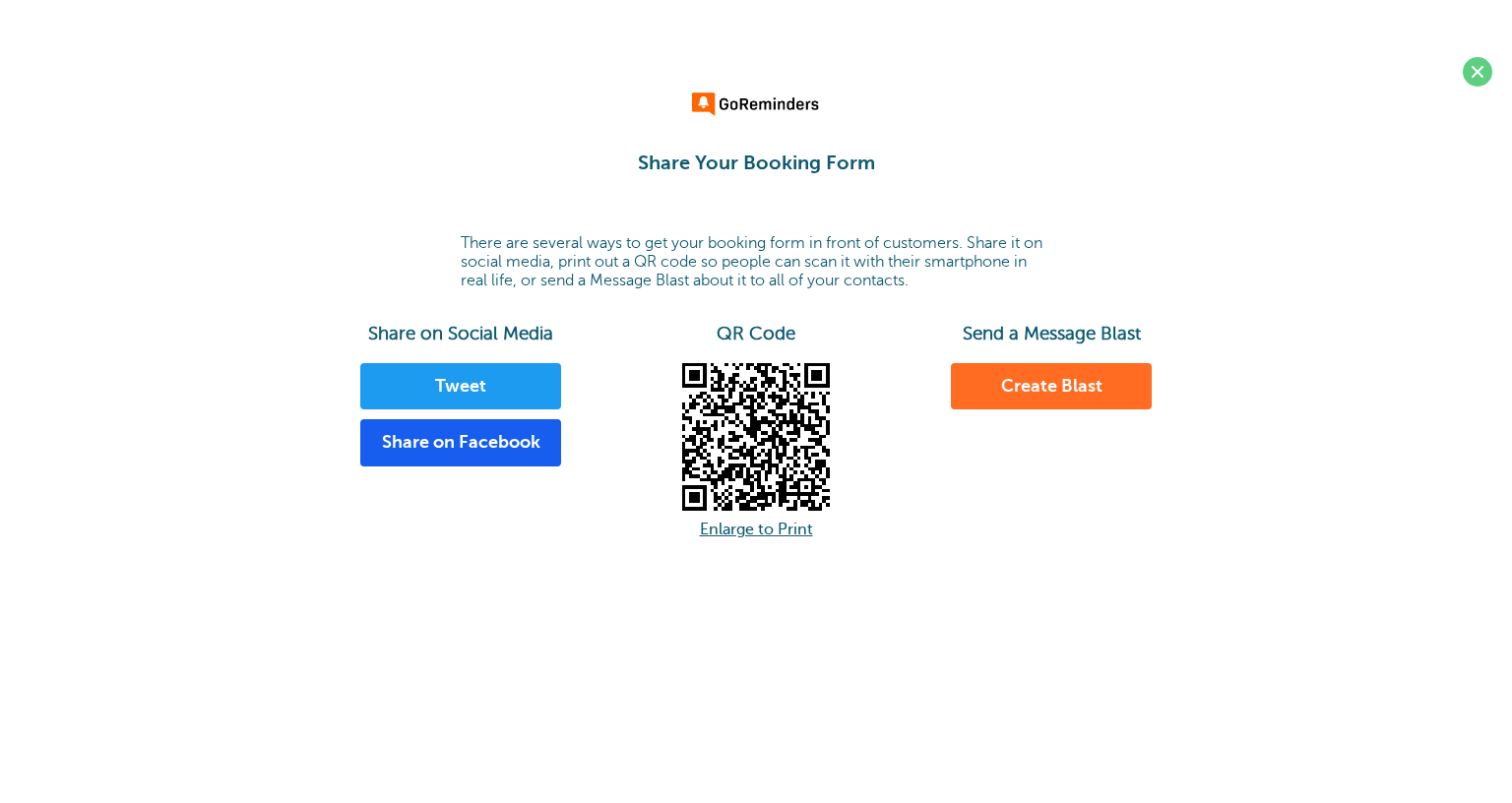 scroll, scrollTop: 0, scrollLeft: 0, axis: both 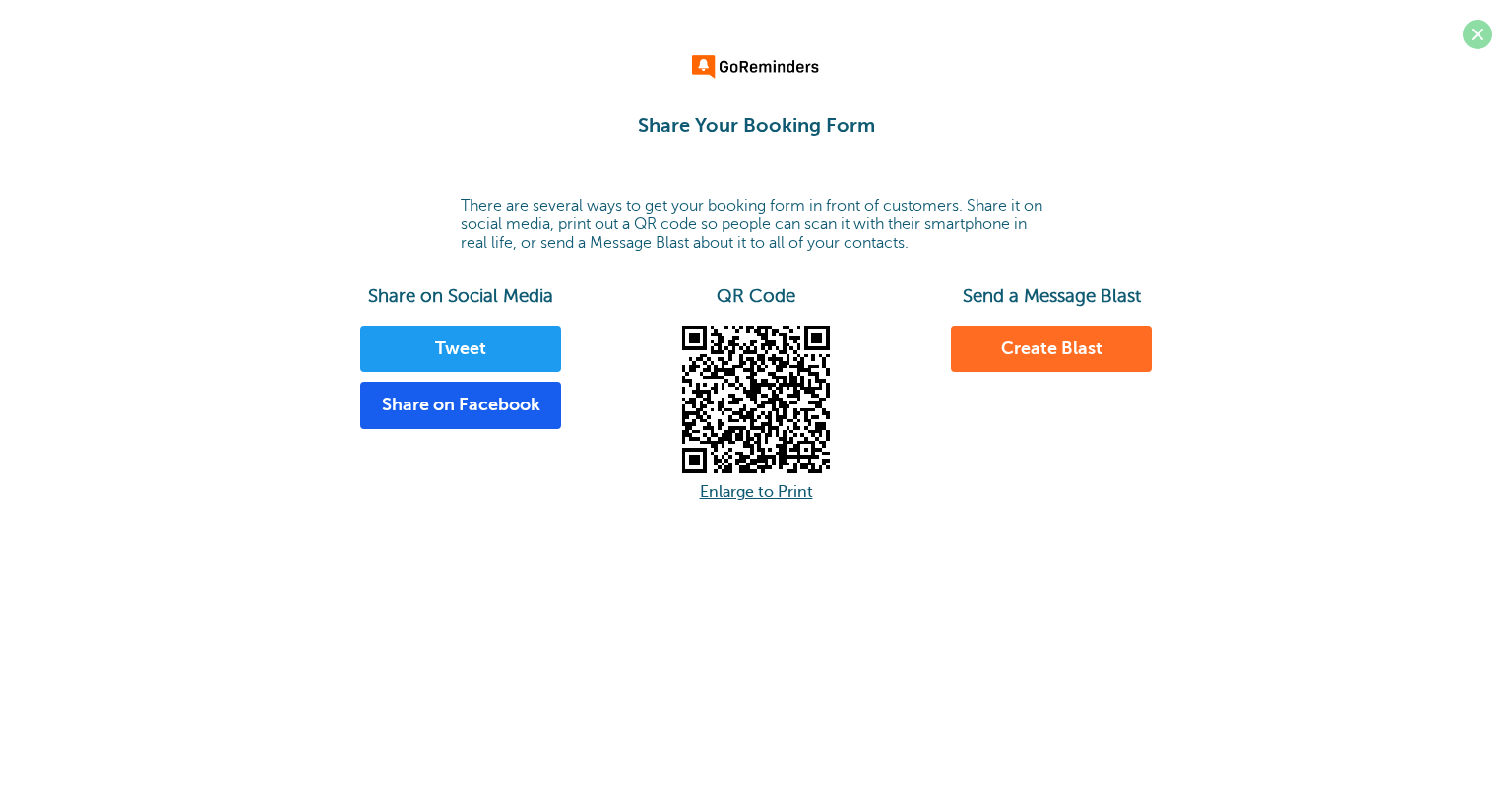 click at bounding box center (1478, 34) 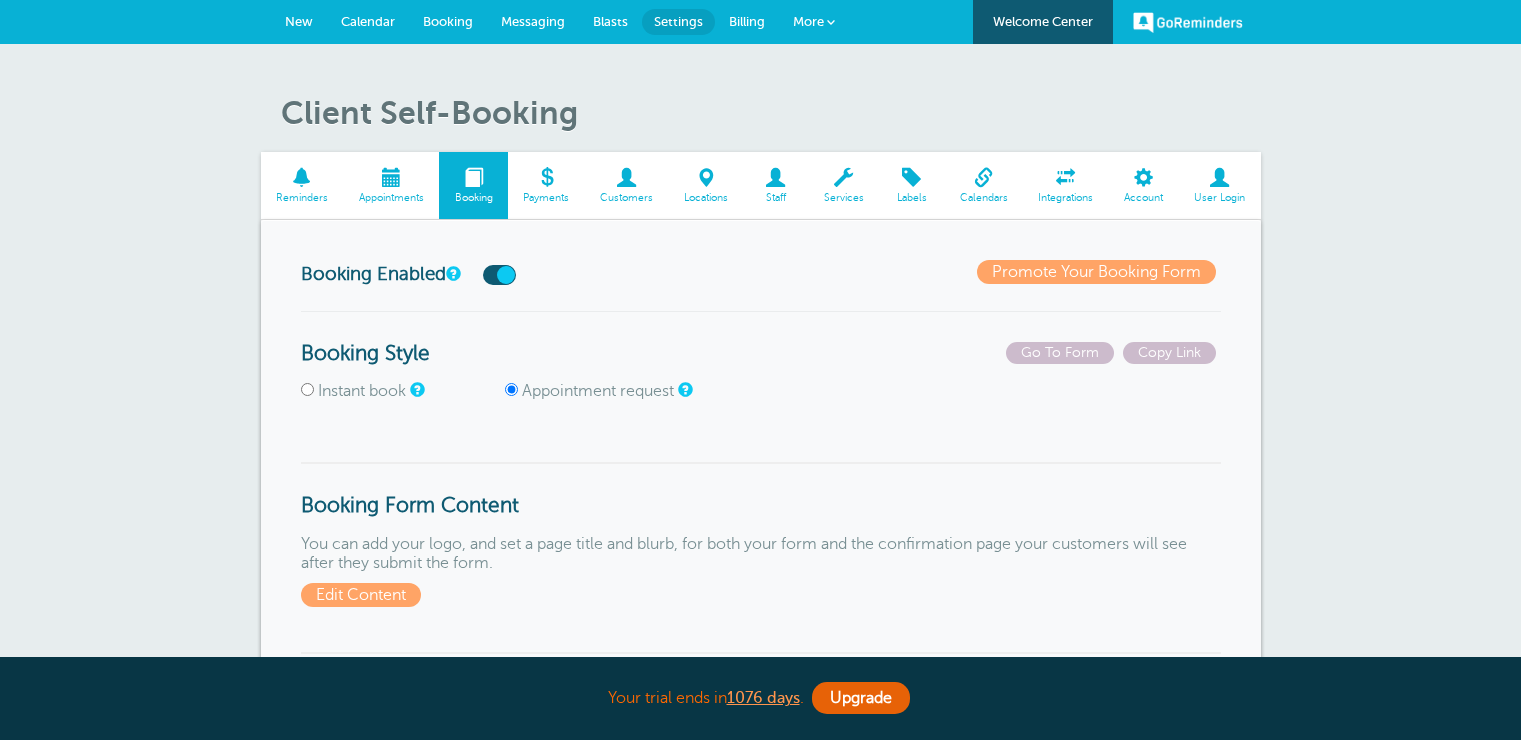scroll, scrollTop: 0, scrollLeft: 0, axis: both 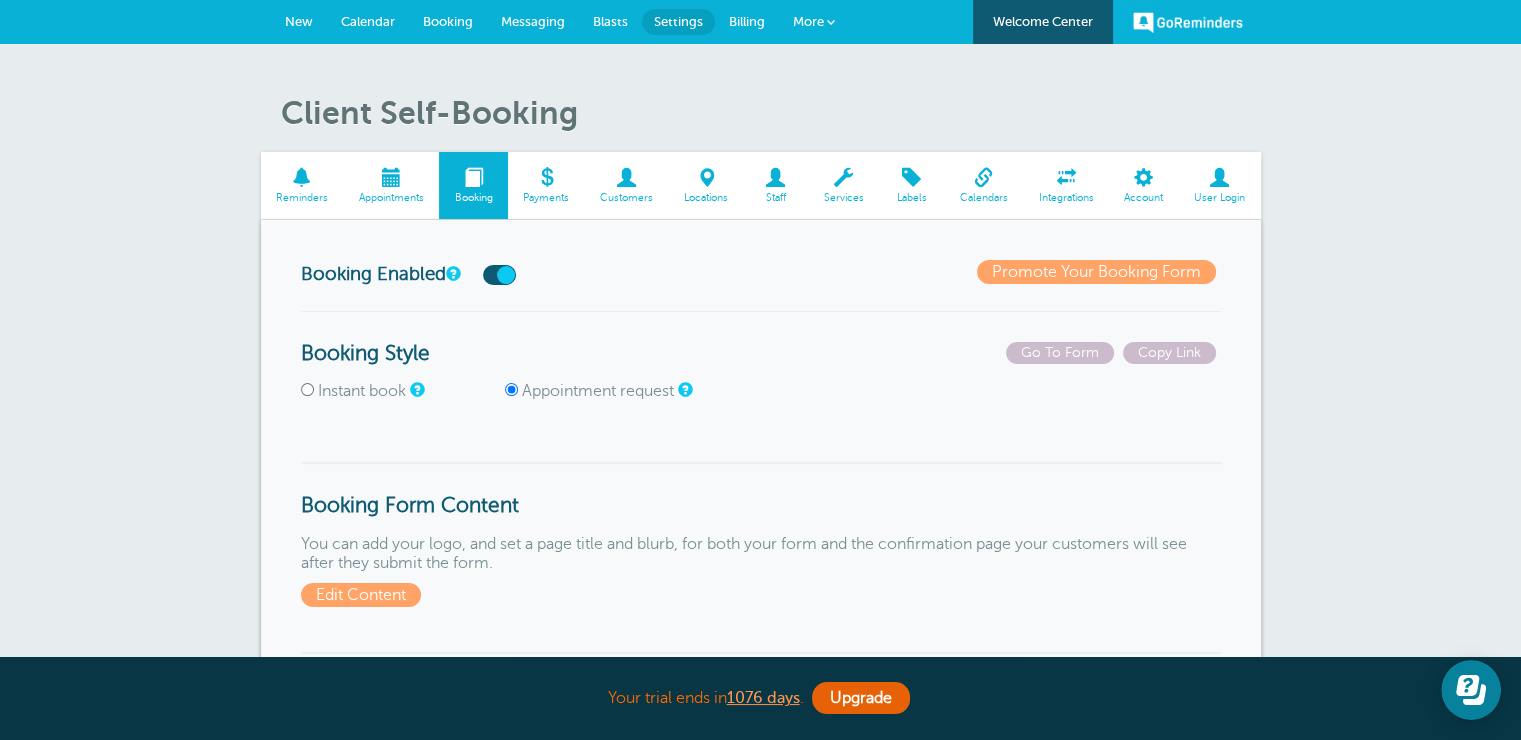 click on "Booking" at bounding box center [448, 21] 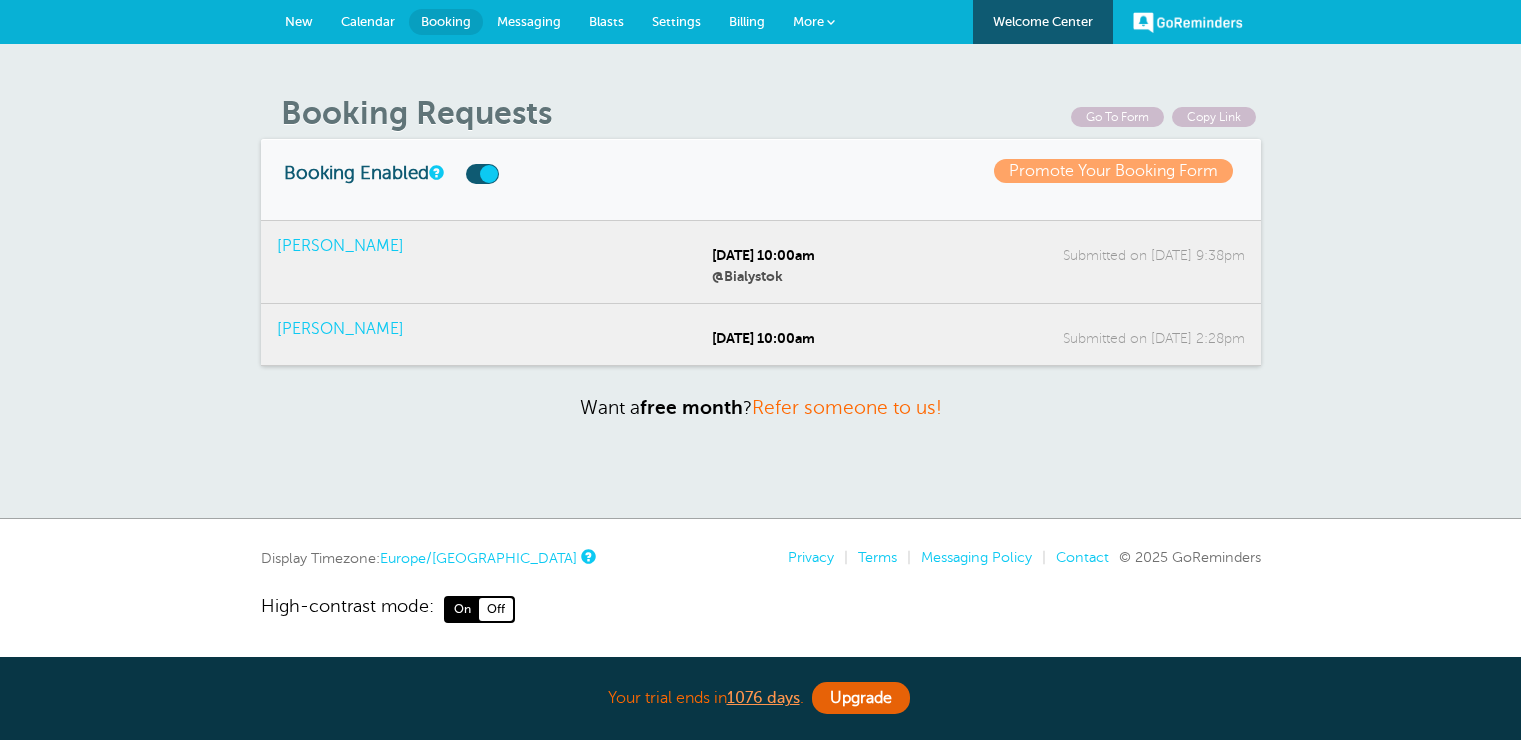 scroll, scrollTop: 0, scrollLeft: 0, axis: both 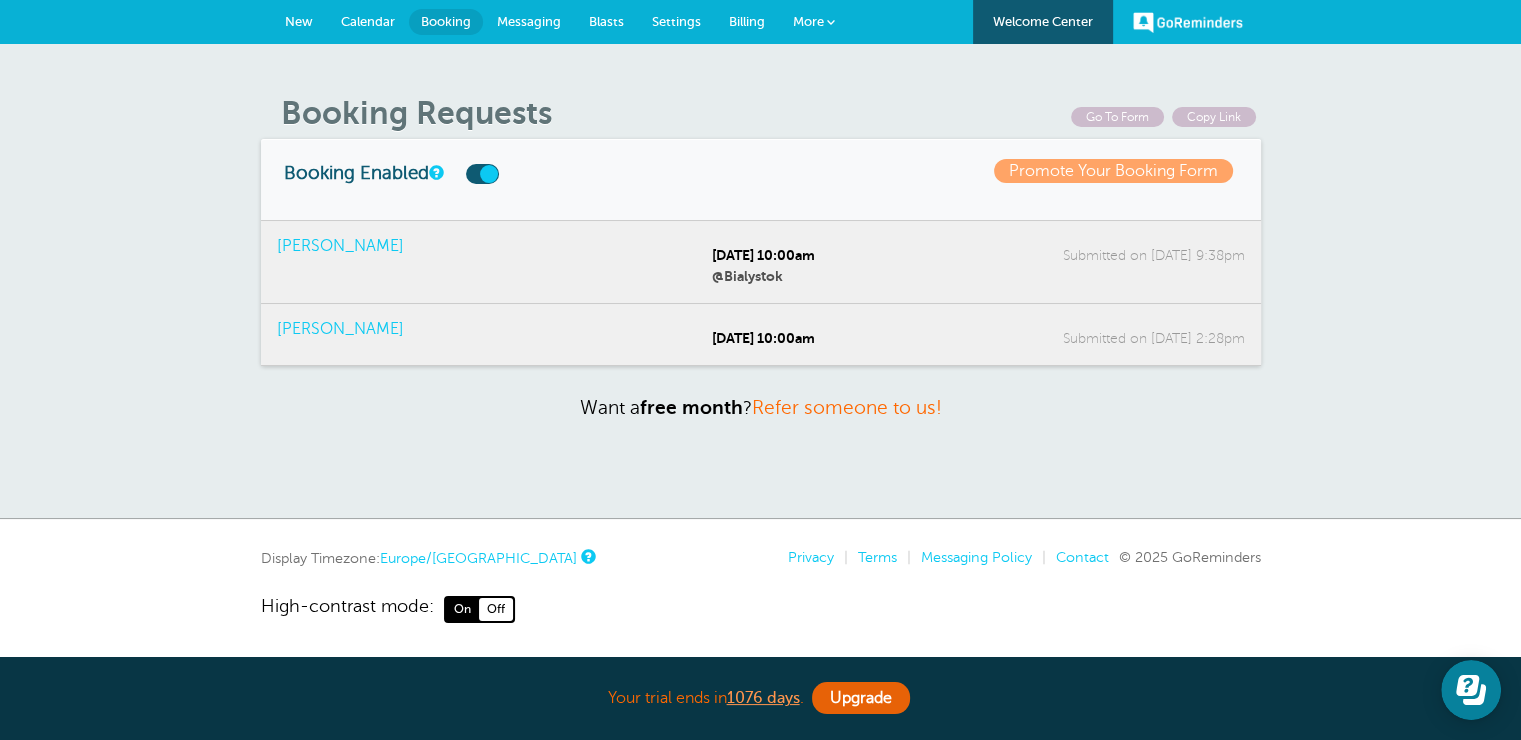 click on "Messaging" at bounding box center (529, 21) 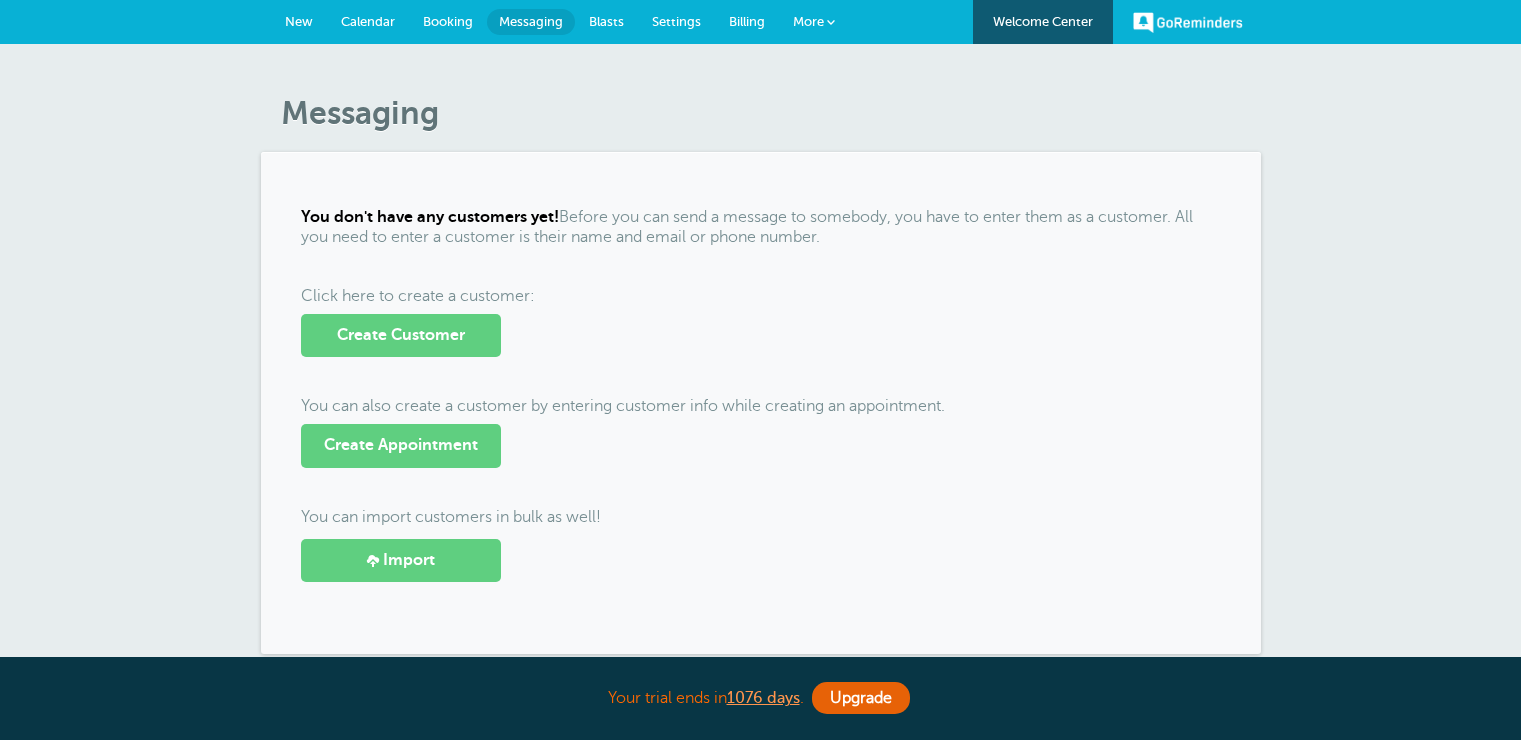 scroll, scrollTop: 0, scrollLeft: 0, axis: both 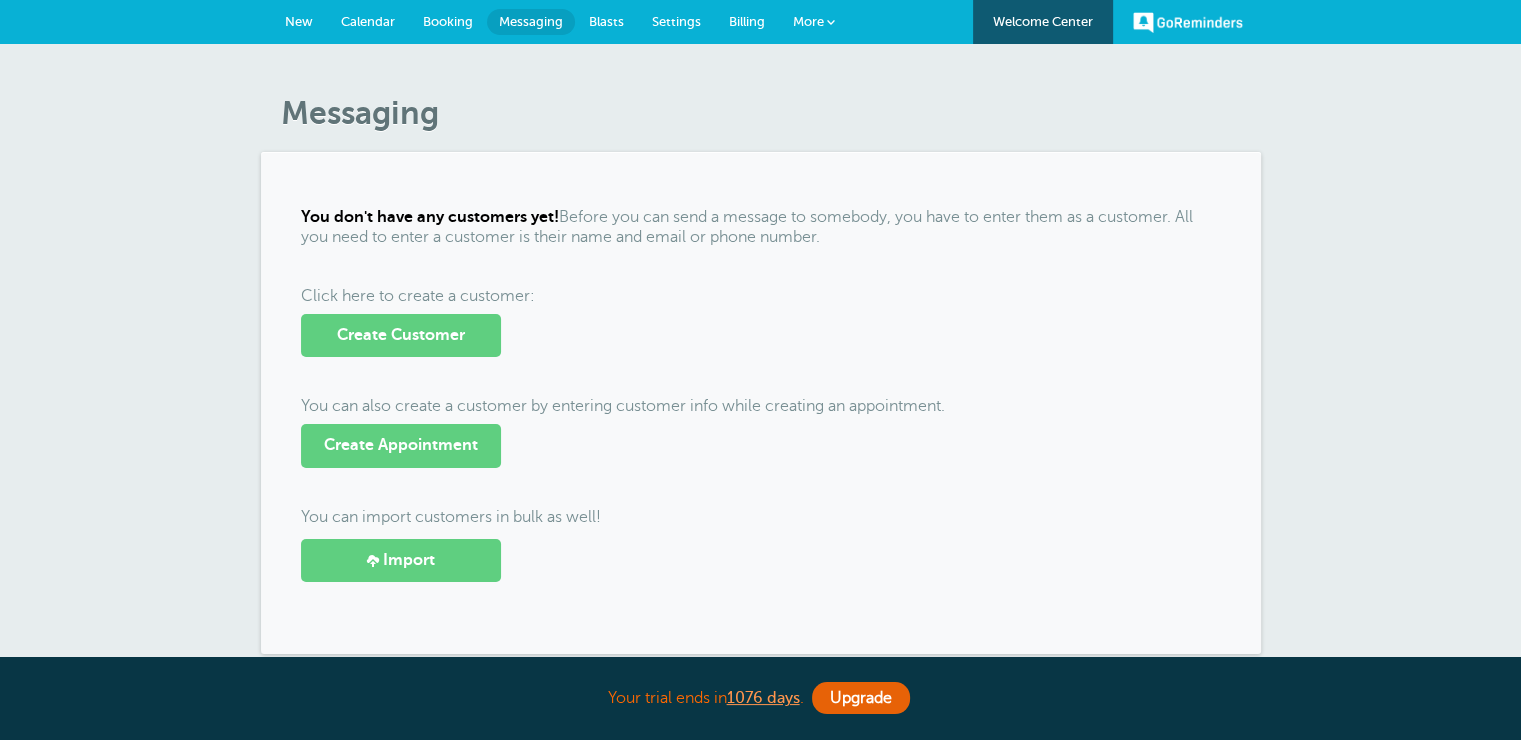 click on "Blasts" at bounding box center [606, 21] 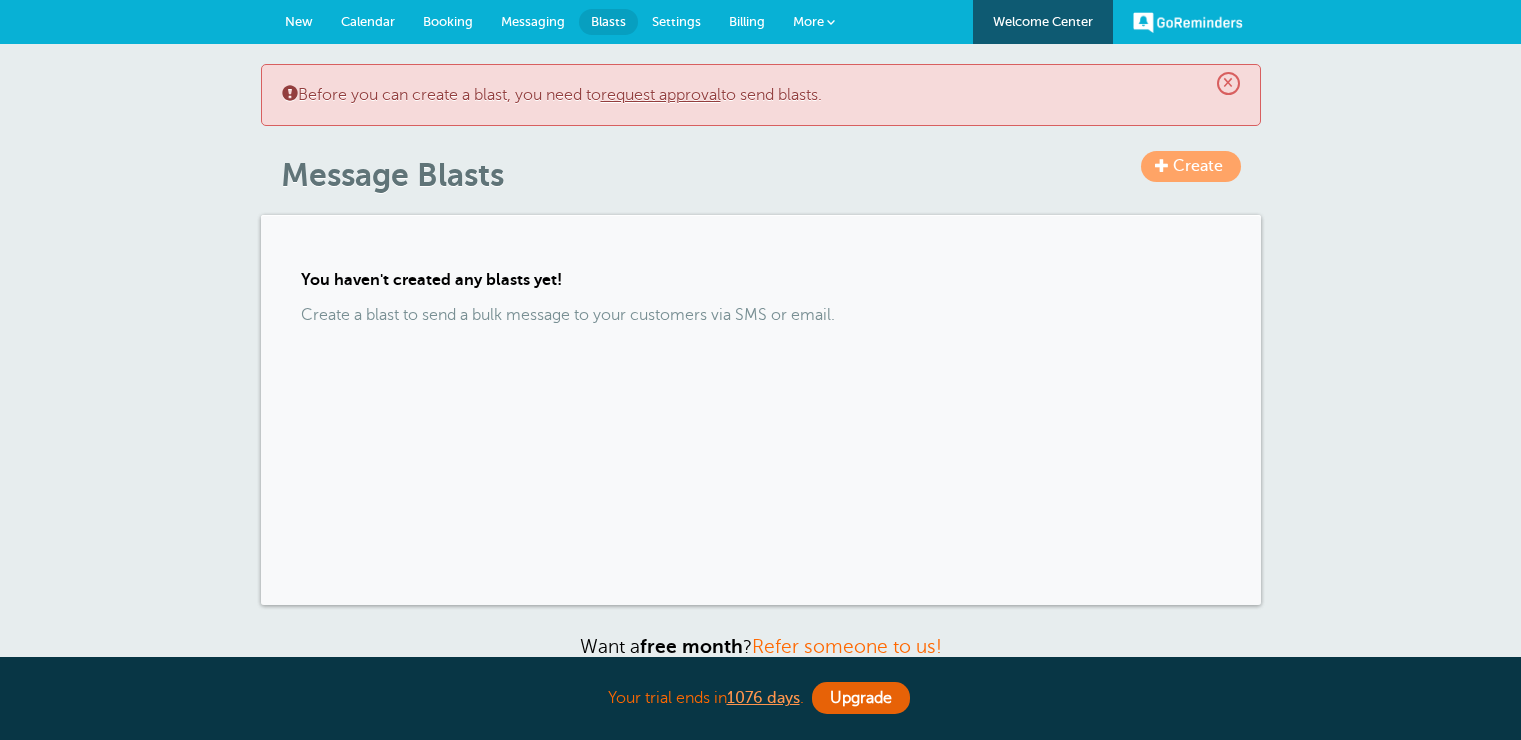 scroll, scrollTop: 0, scrollLeft: 0, axis: both 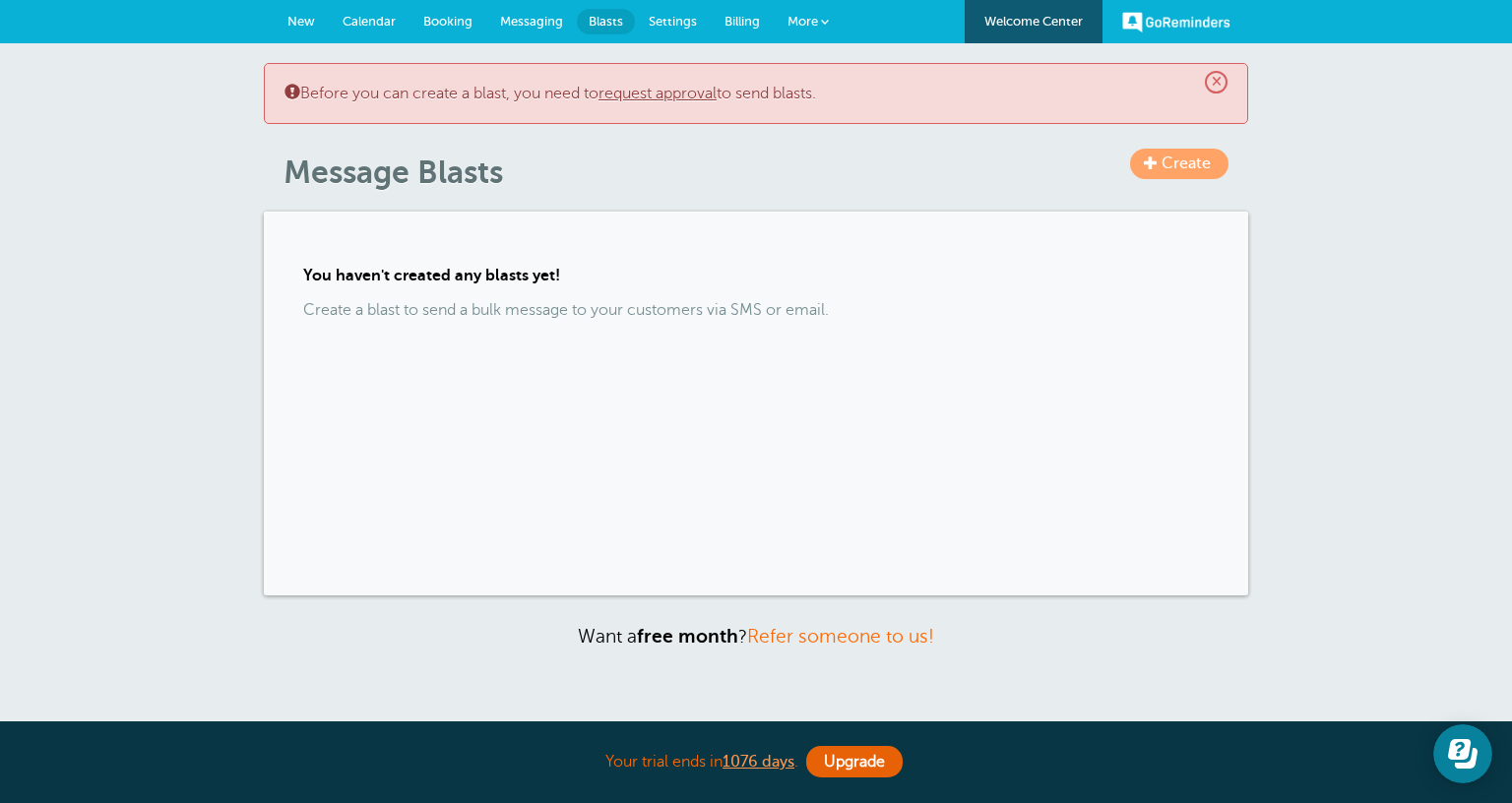 click on "Create" at bounding box center [1186, 163] 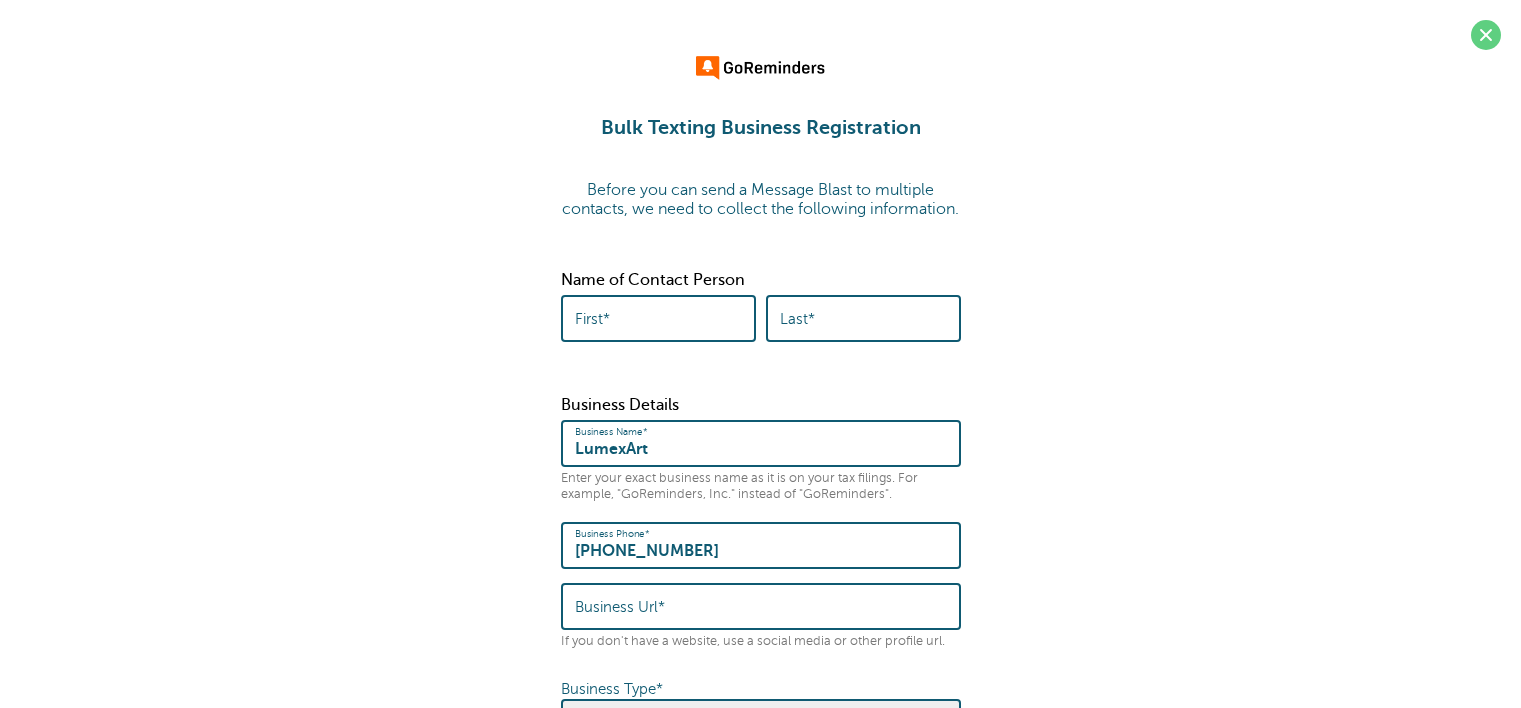 scroll, scrollTop: 0, scrollLeft: 0, axis: both 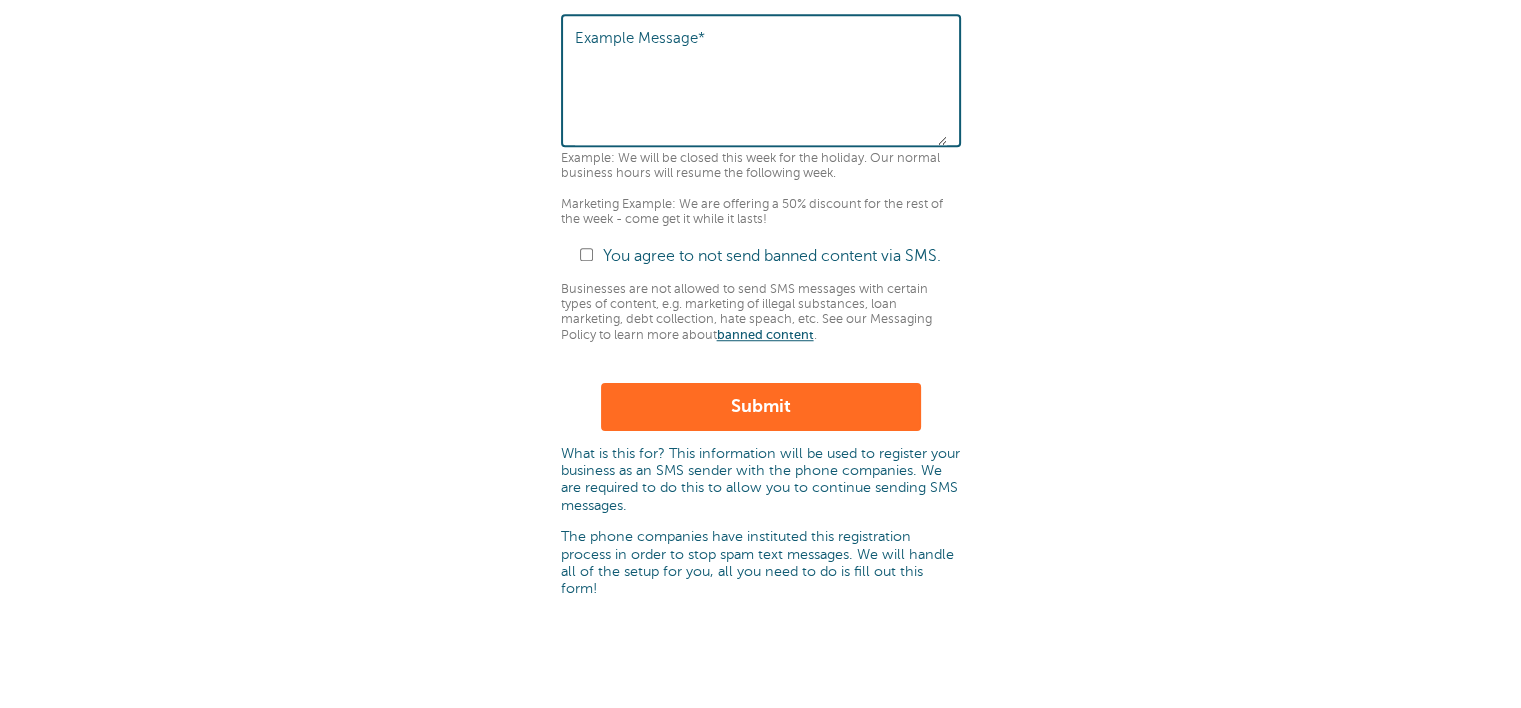 click on "Submit" at bounding box center (761, 407) 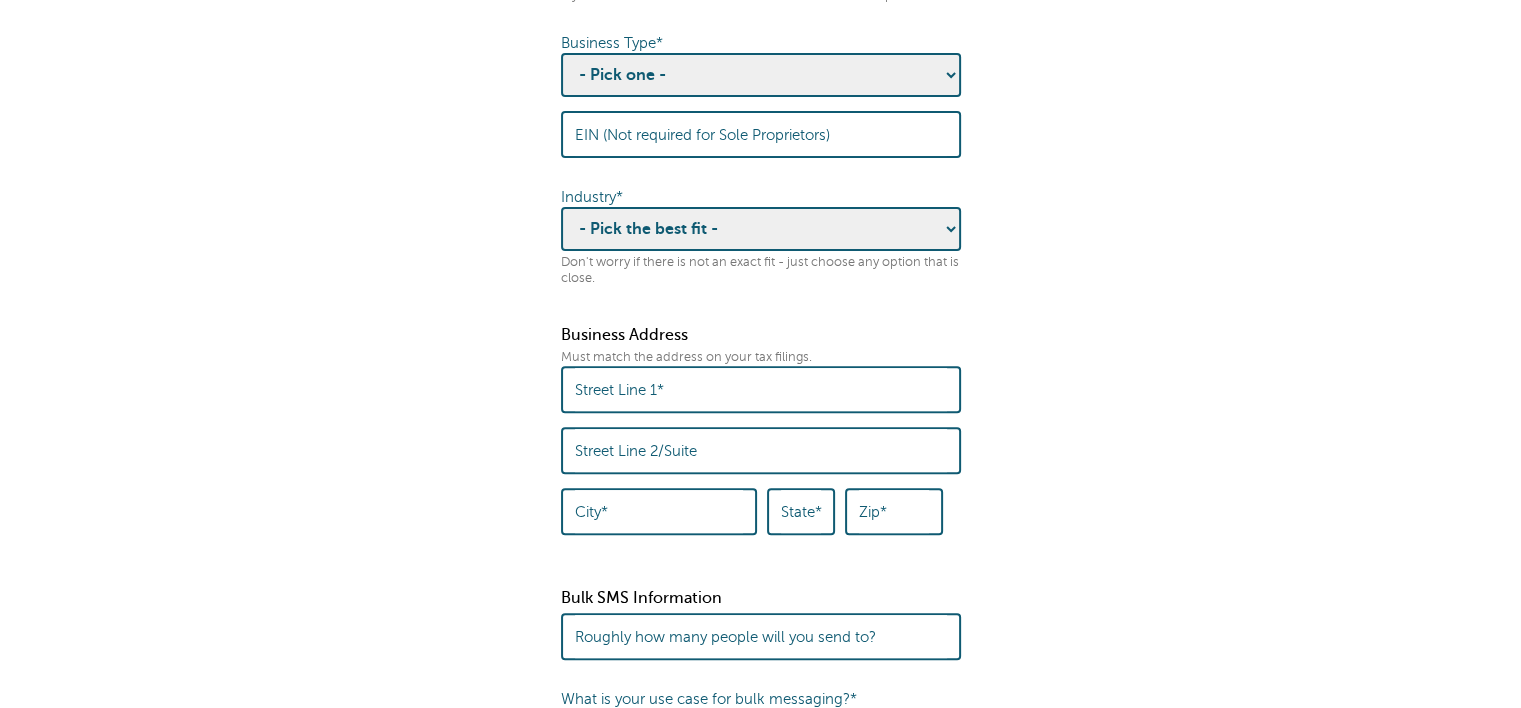 scroll, scrollTop: 666, scrollLeft: 0, axis: vertical 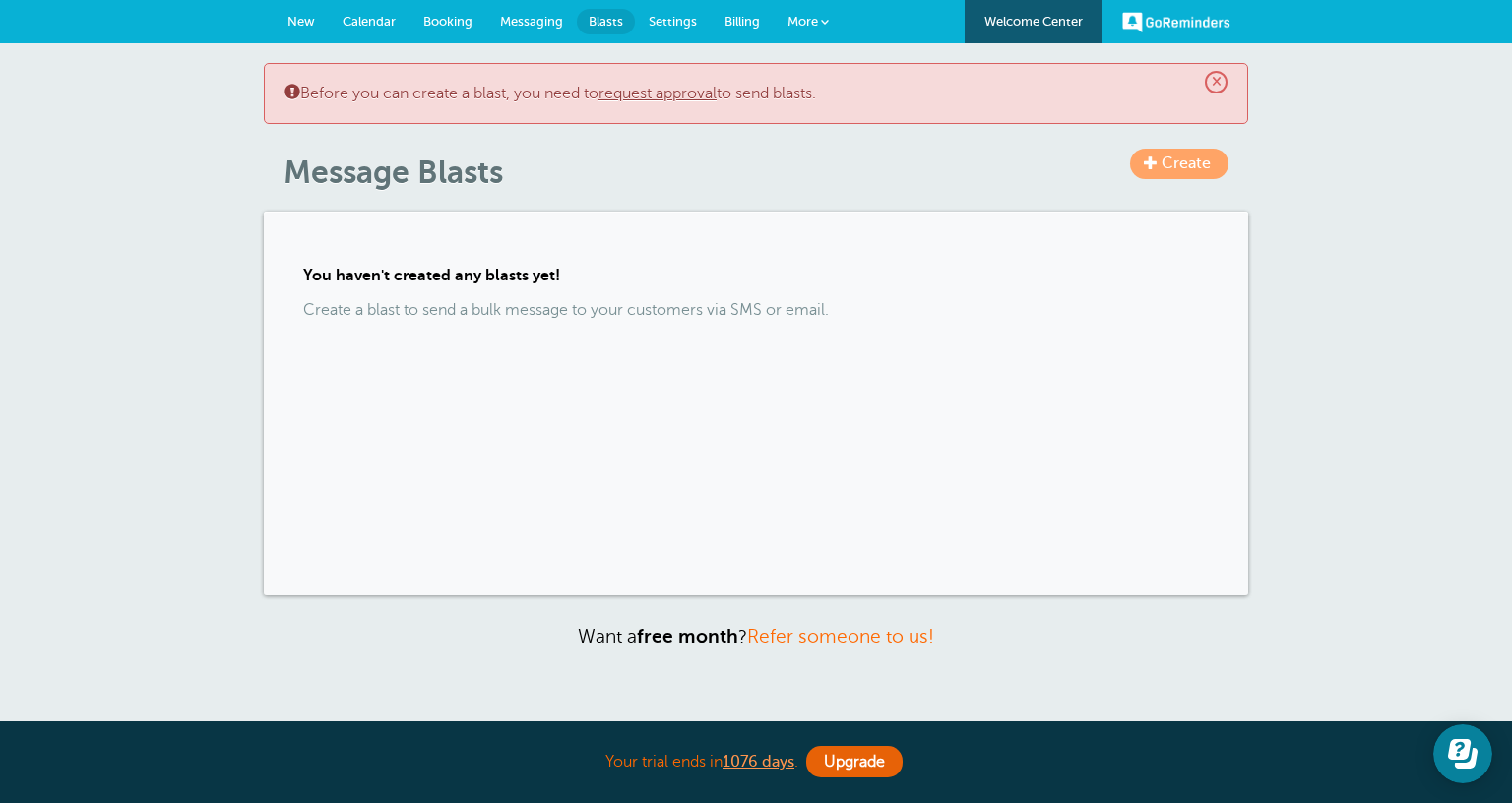 click on "More" at bounding box center [802, 21] 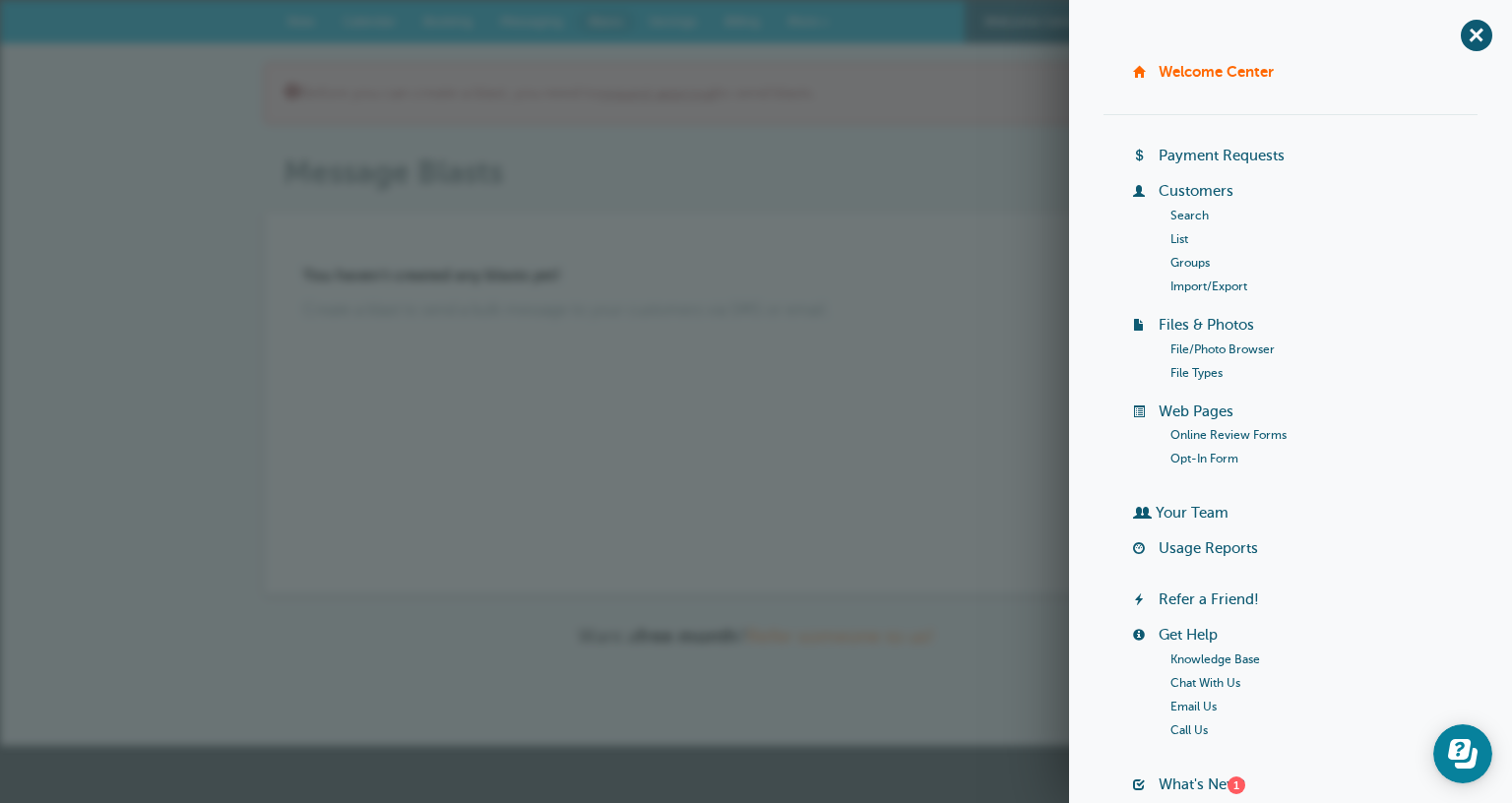 click on "You haven't created any blasts yet!
Create a blast to send a bulk message to your customers via SMS or email." at bounding box center [756, 403] 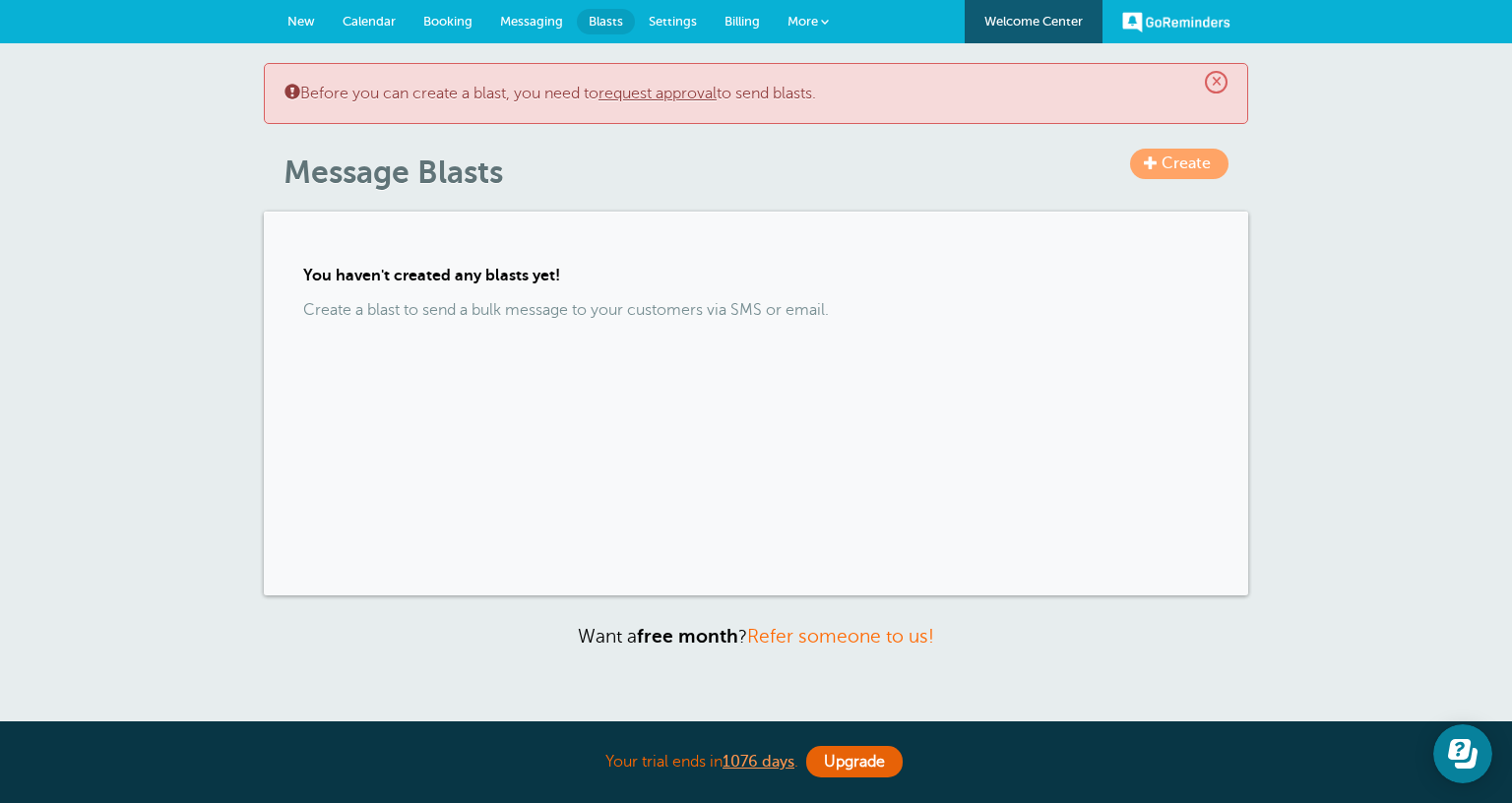click on "New" at bounding box center (301, 21) 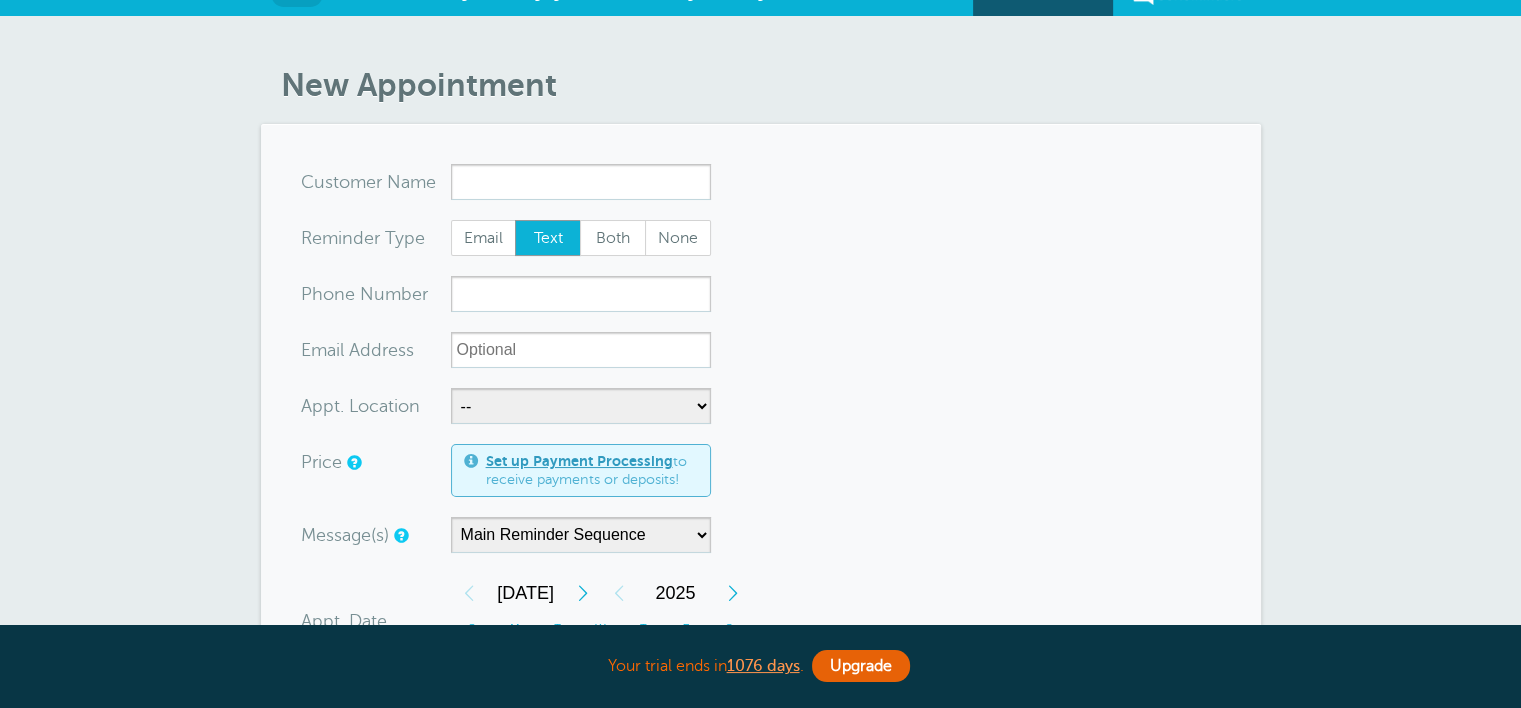 scroll, scrollTop: 150, scrollLeft: 0, axis: vertical 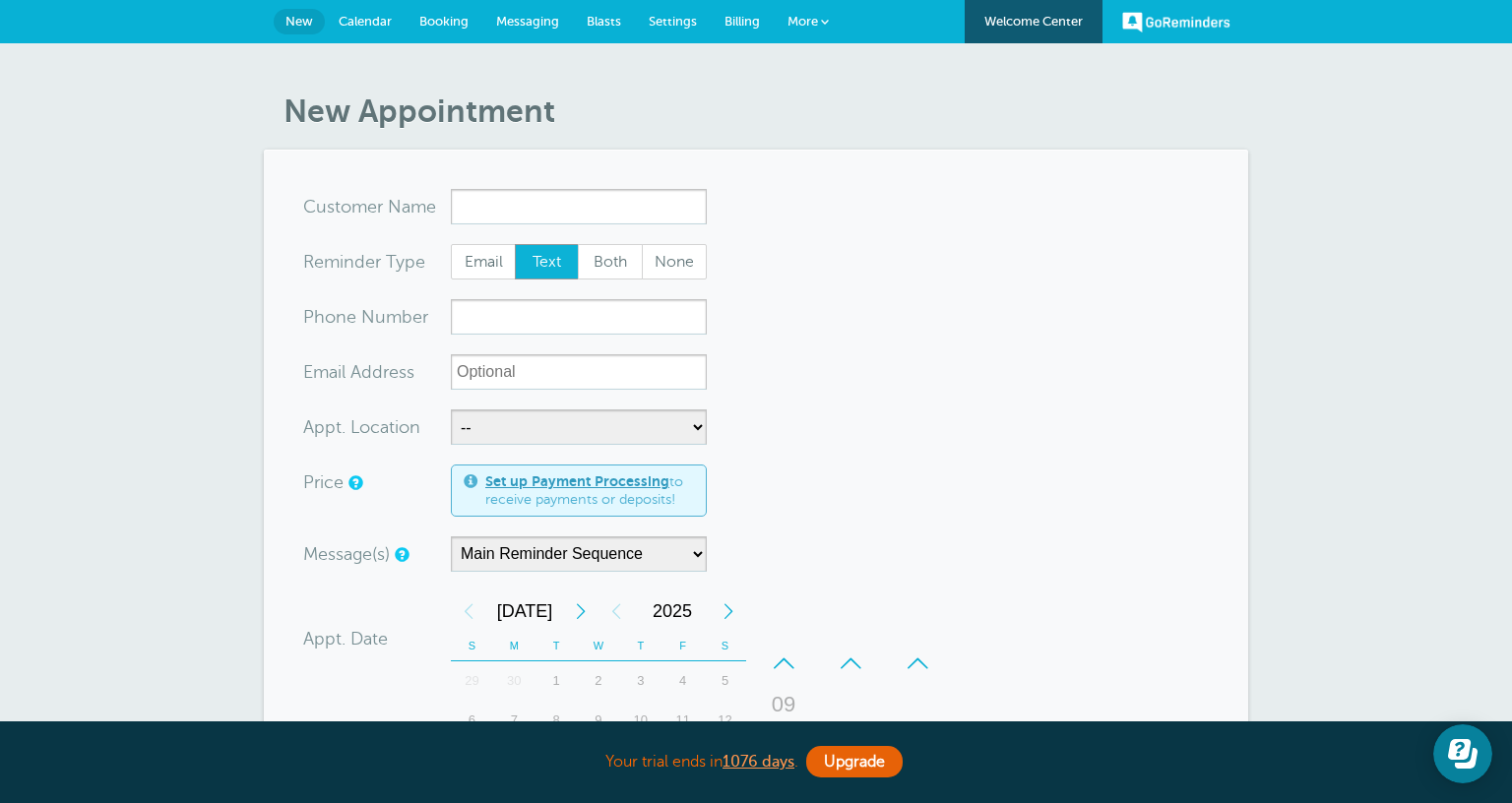 click on "Settings" at bounding box center [672, 21] 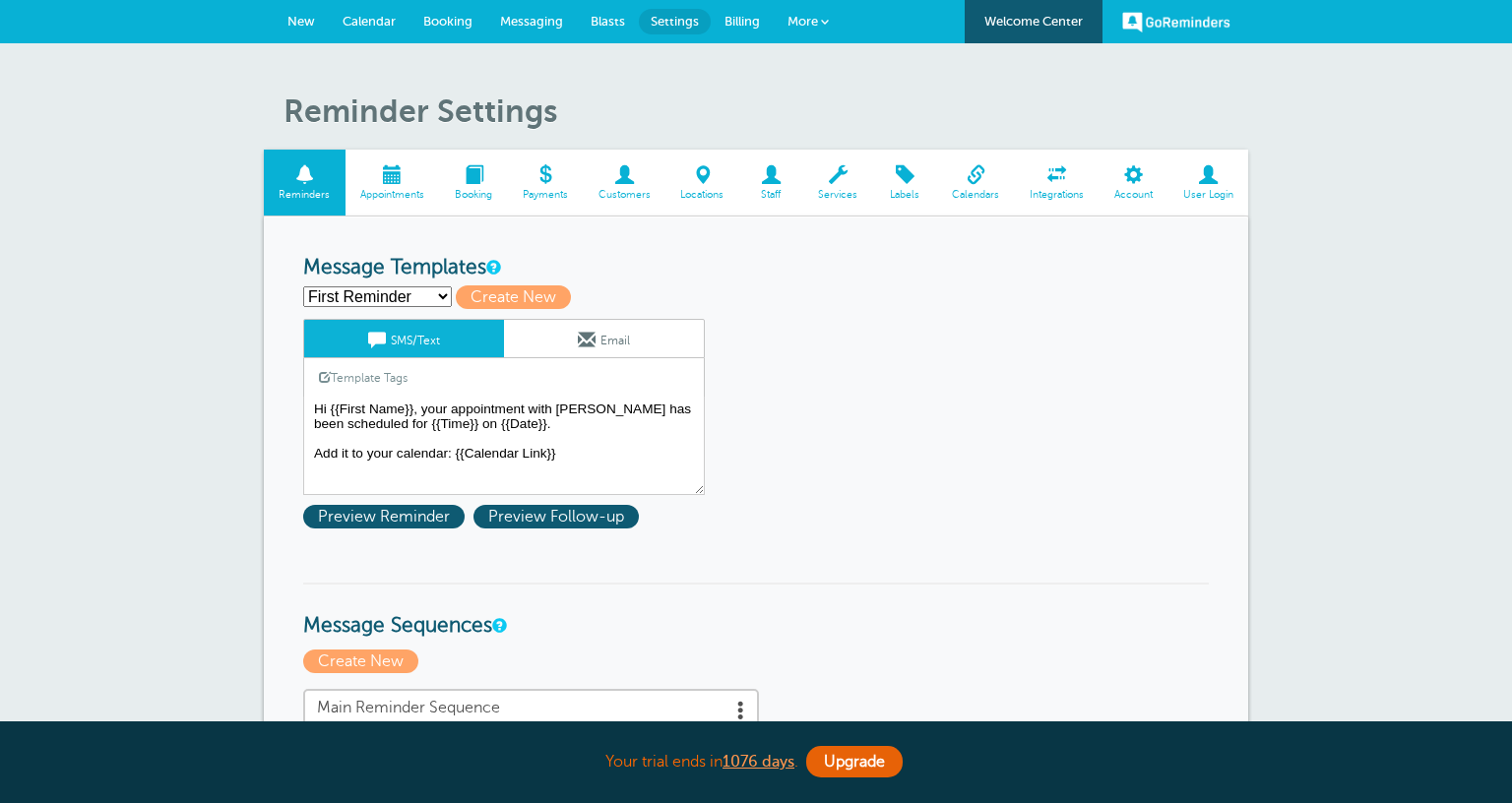 scroll, scrollTop: 0, scrollLeft: 0, axis: both 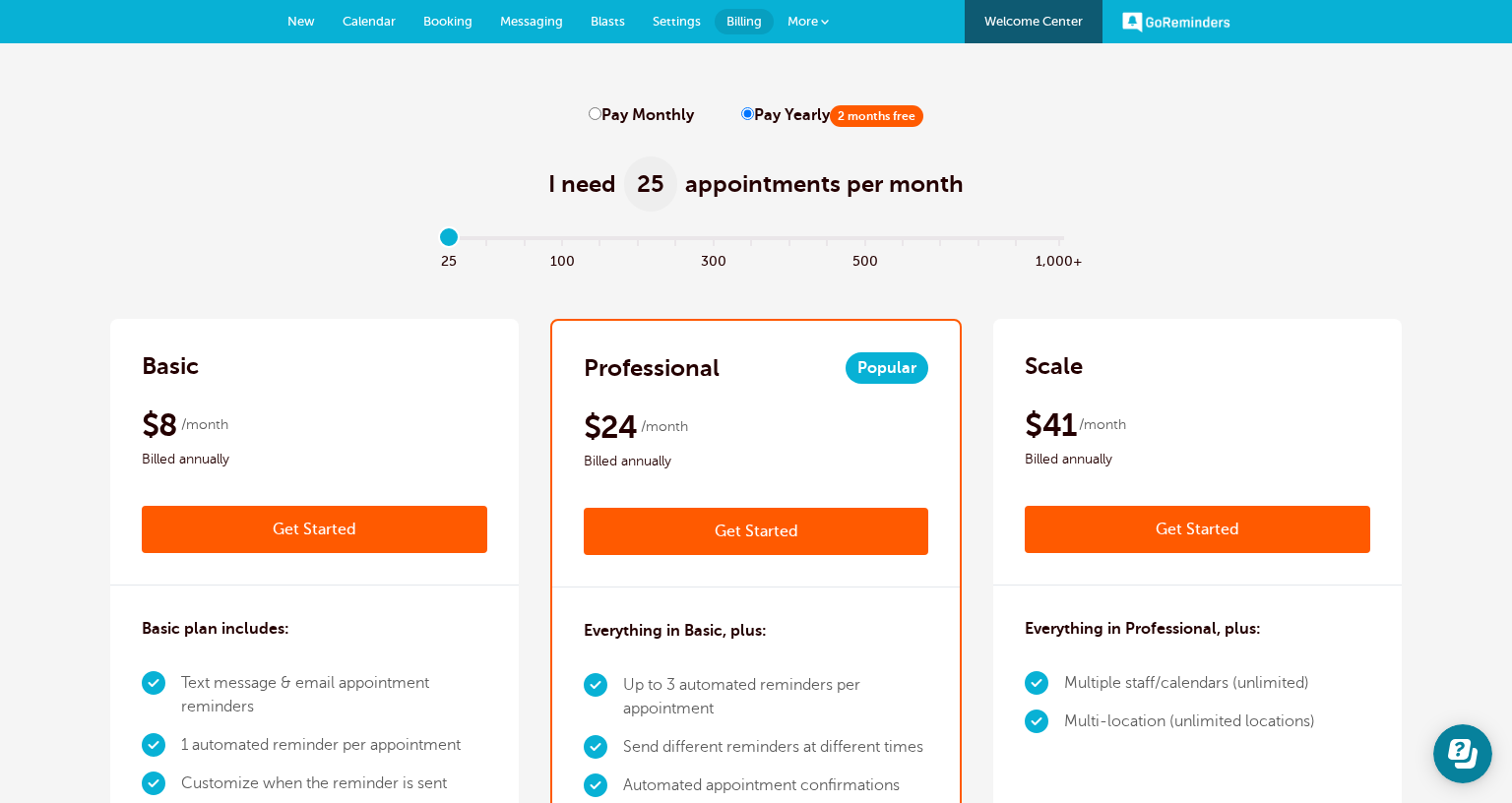 click on "More" at bounding box center (808, 22) 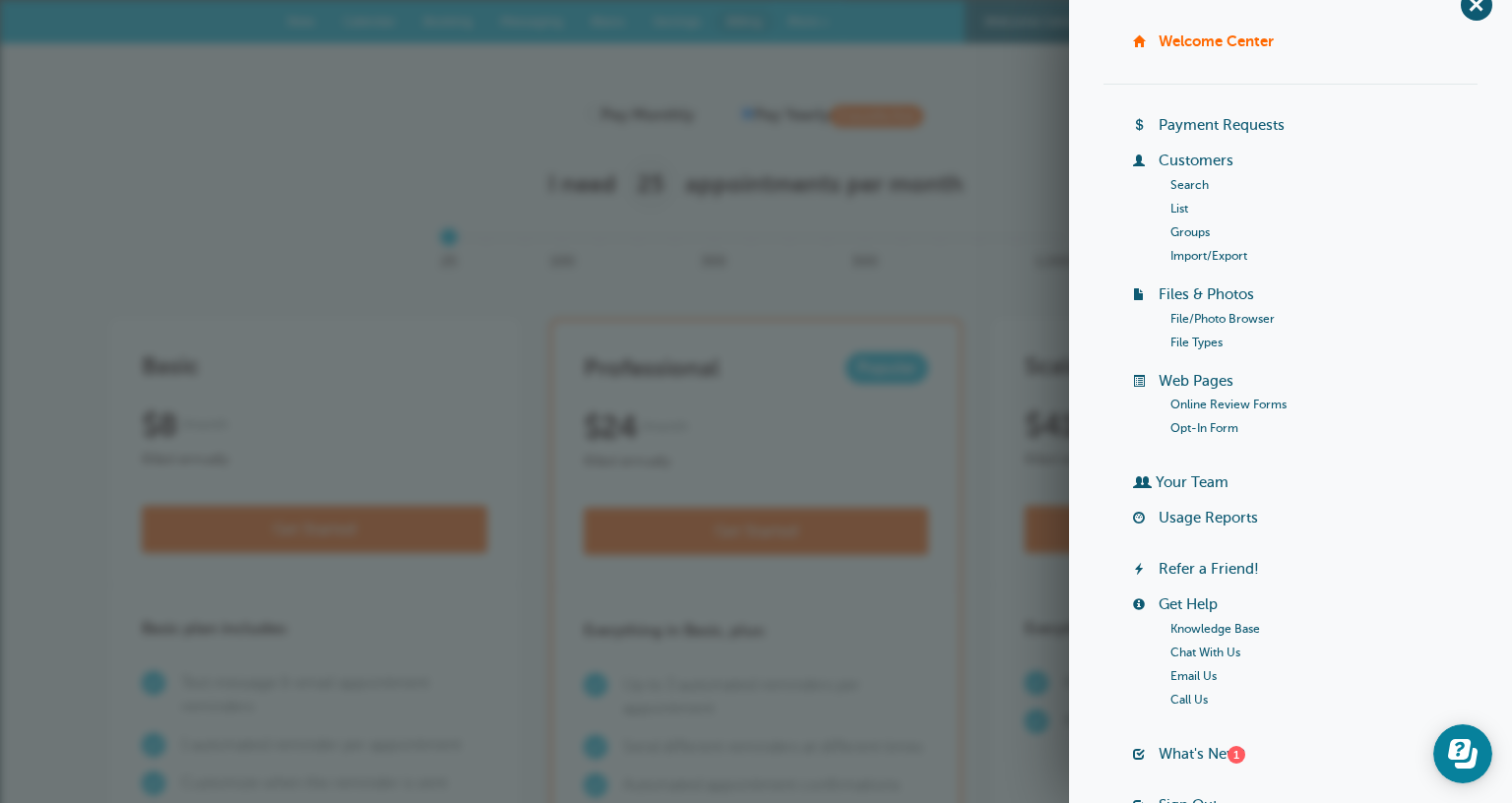 scroll, scrollTop: 197, scrollLeft: 0, axis: vertical 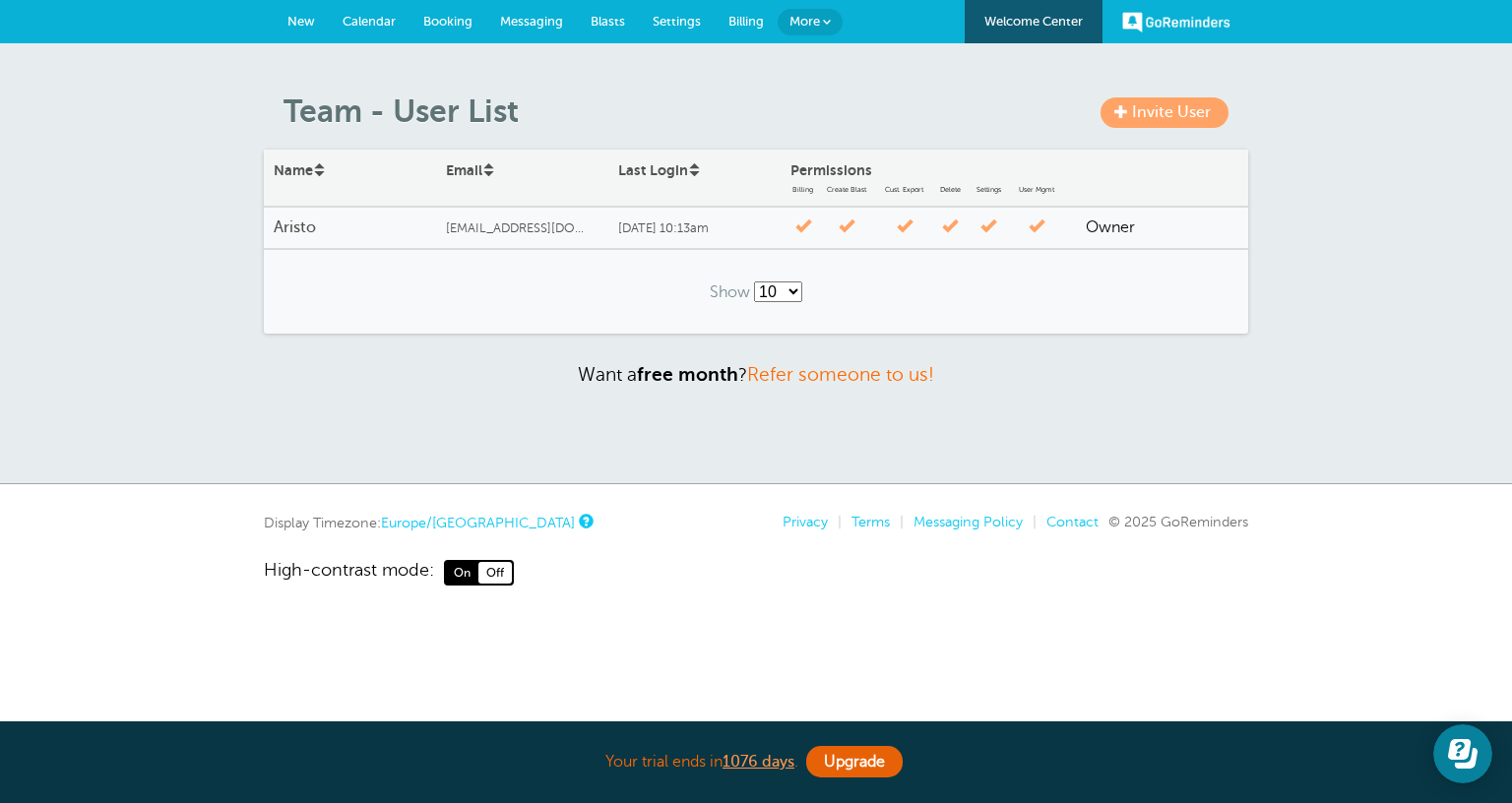 click on "More" at bounding box center [810, 22] 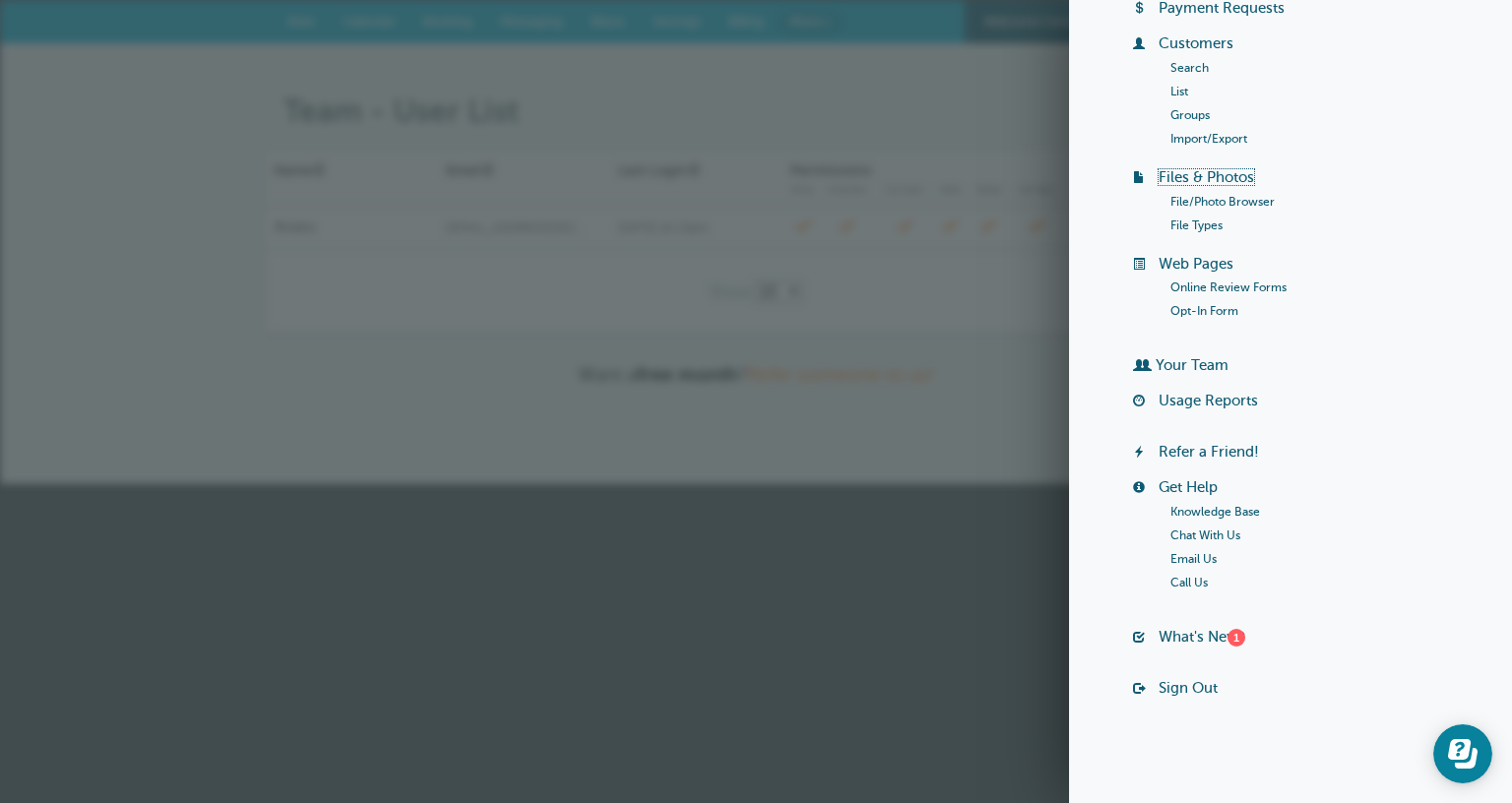scroll, scrollTop: 253, scrollLeft: 0, axis: vertical 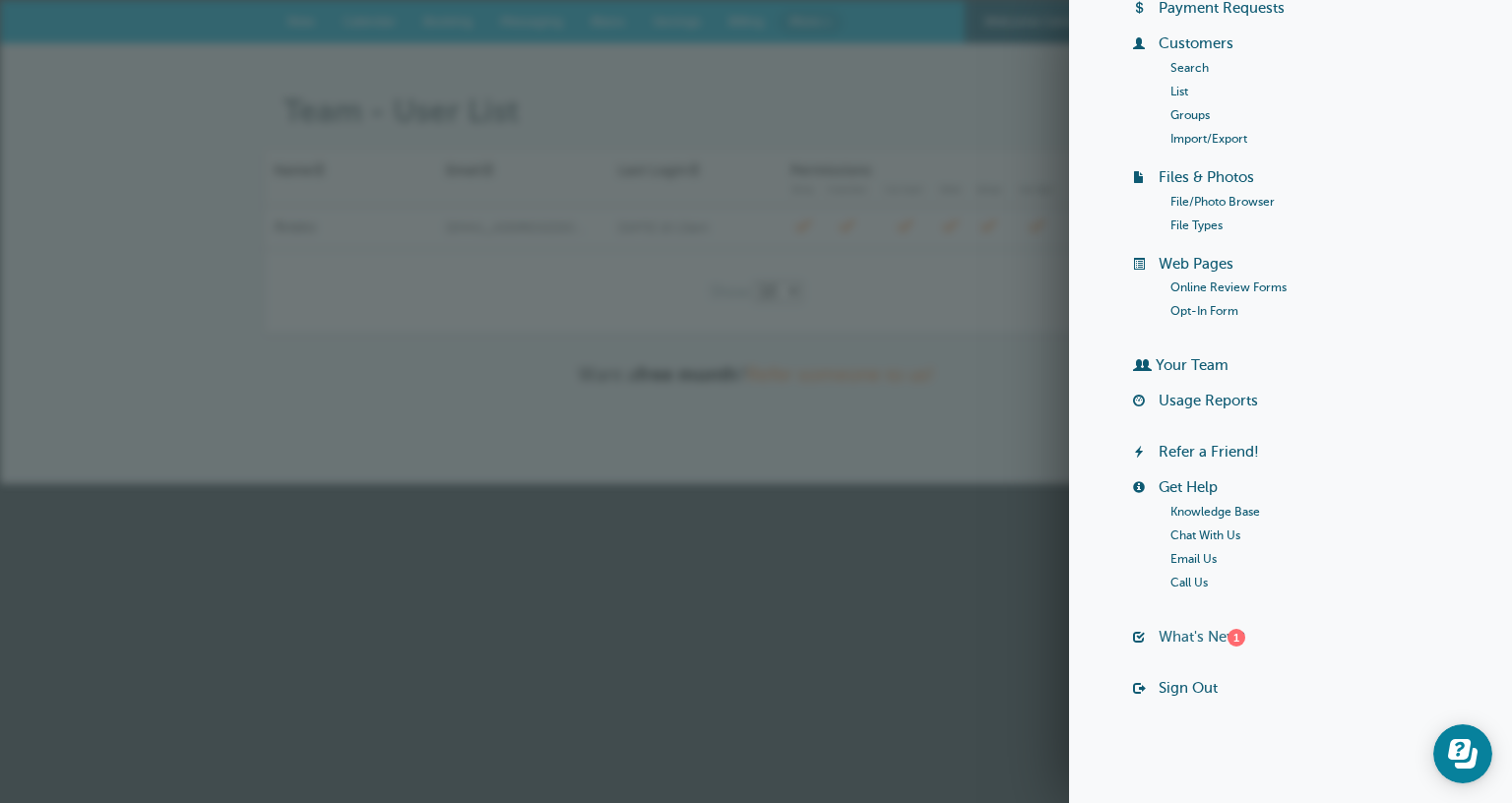 click on "What's New? 1" at bounding box center (1202, 637) 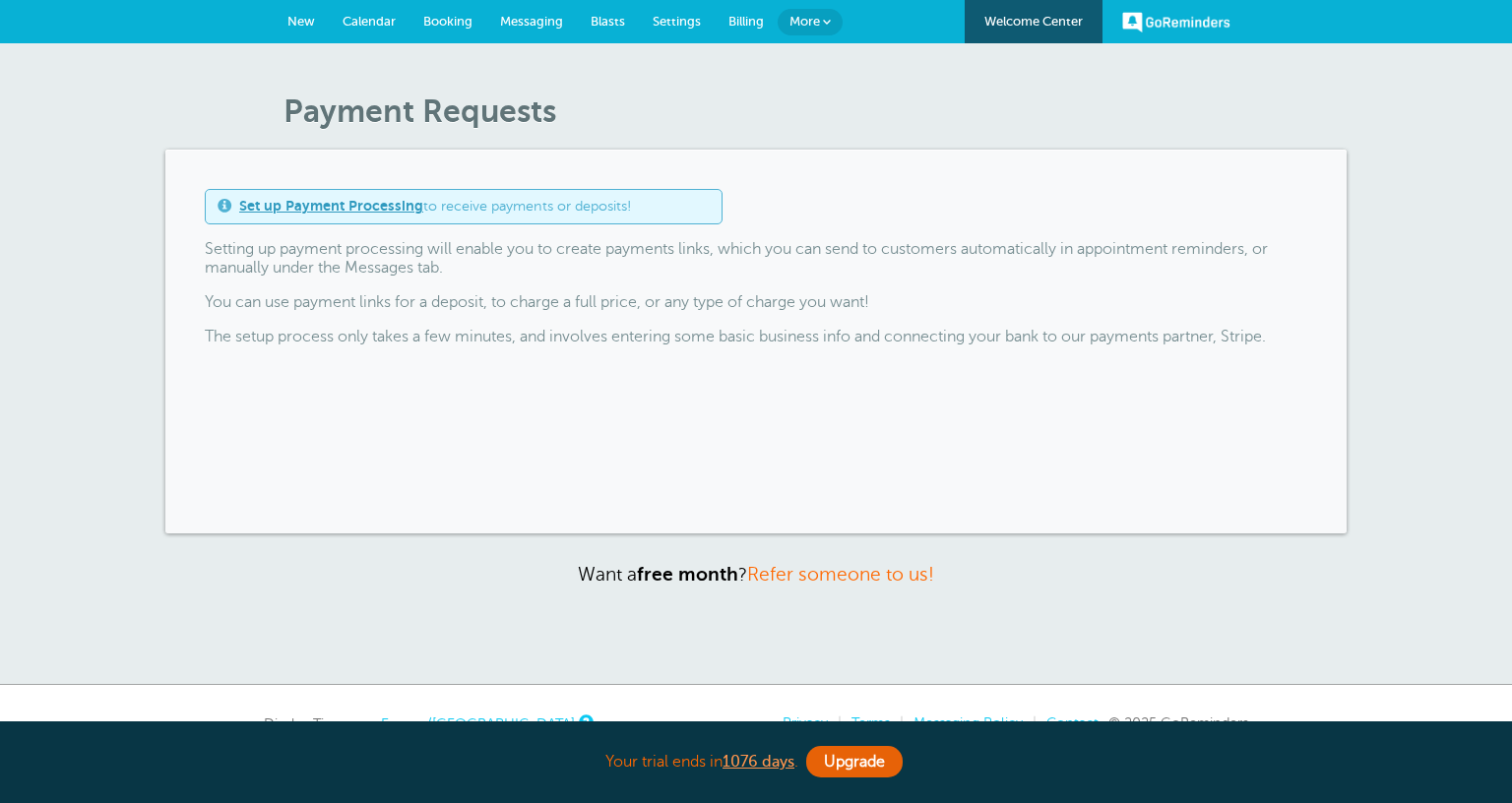 scroll, scrollTop: 0, scrollLeft: 0, axis: both 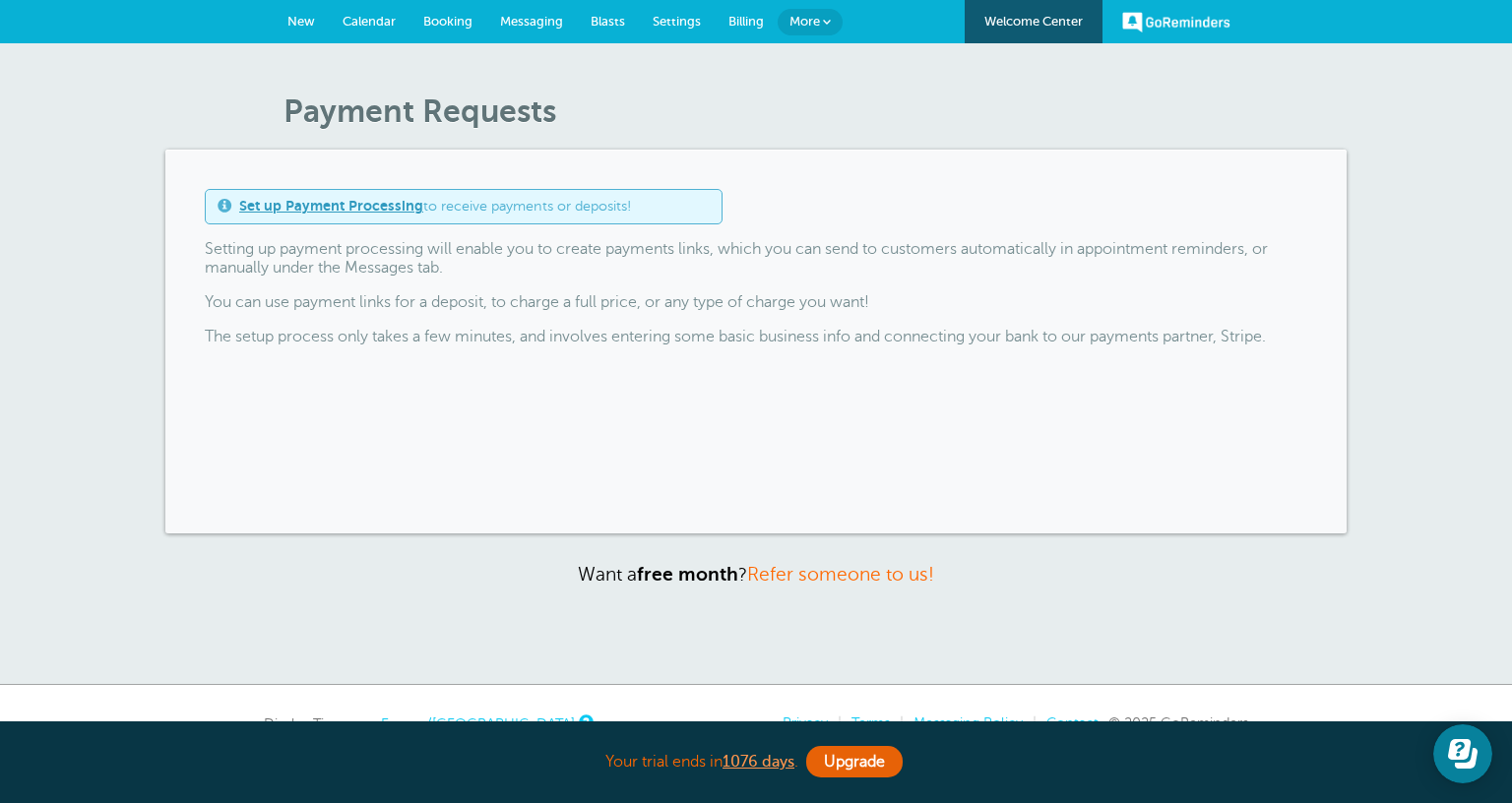 click on "More" at bounding box center [804, 21] 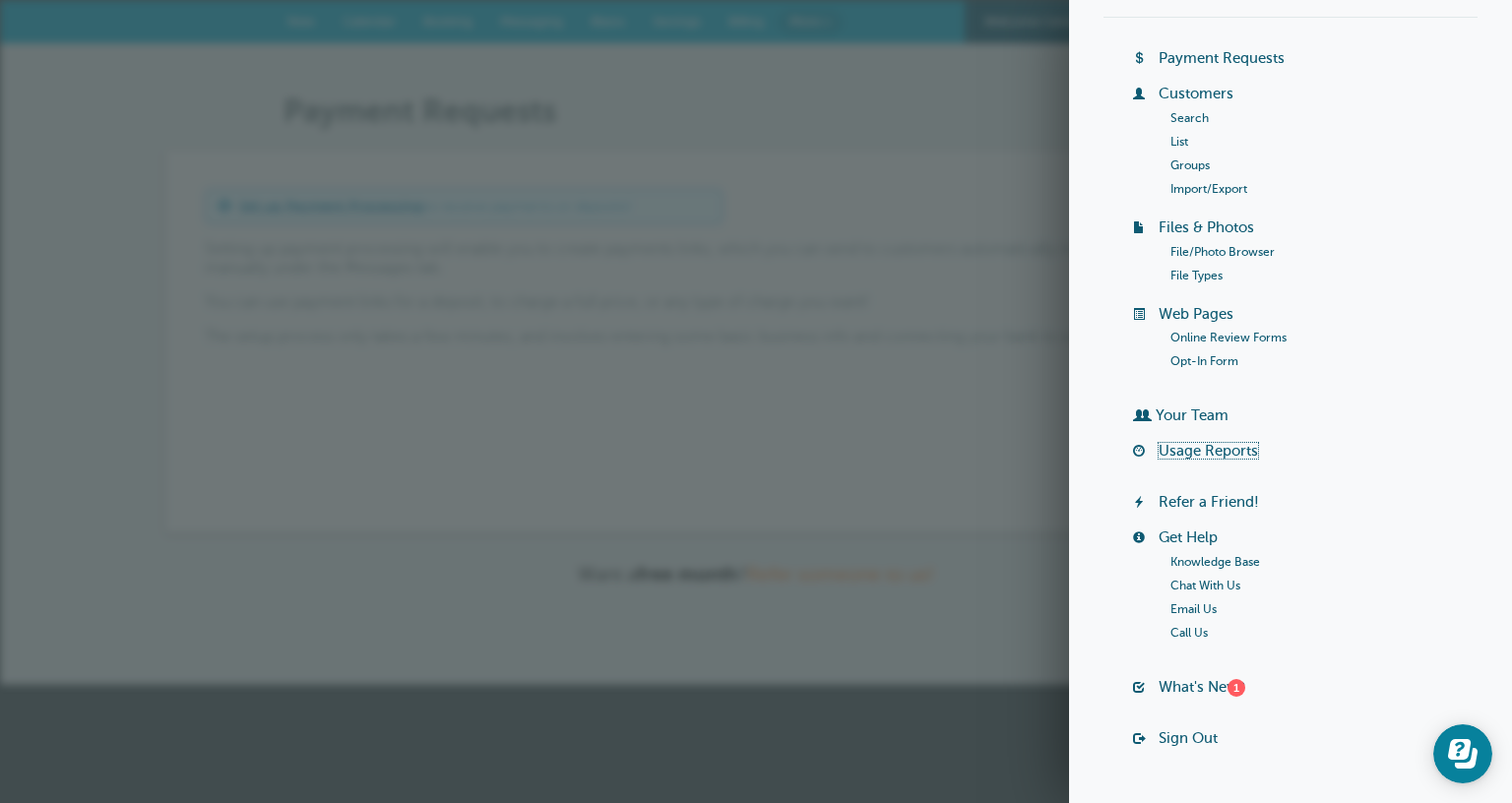 scroll, scrollTop: 131, scrollLeft: 0, axis: vertical 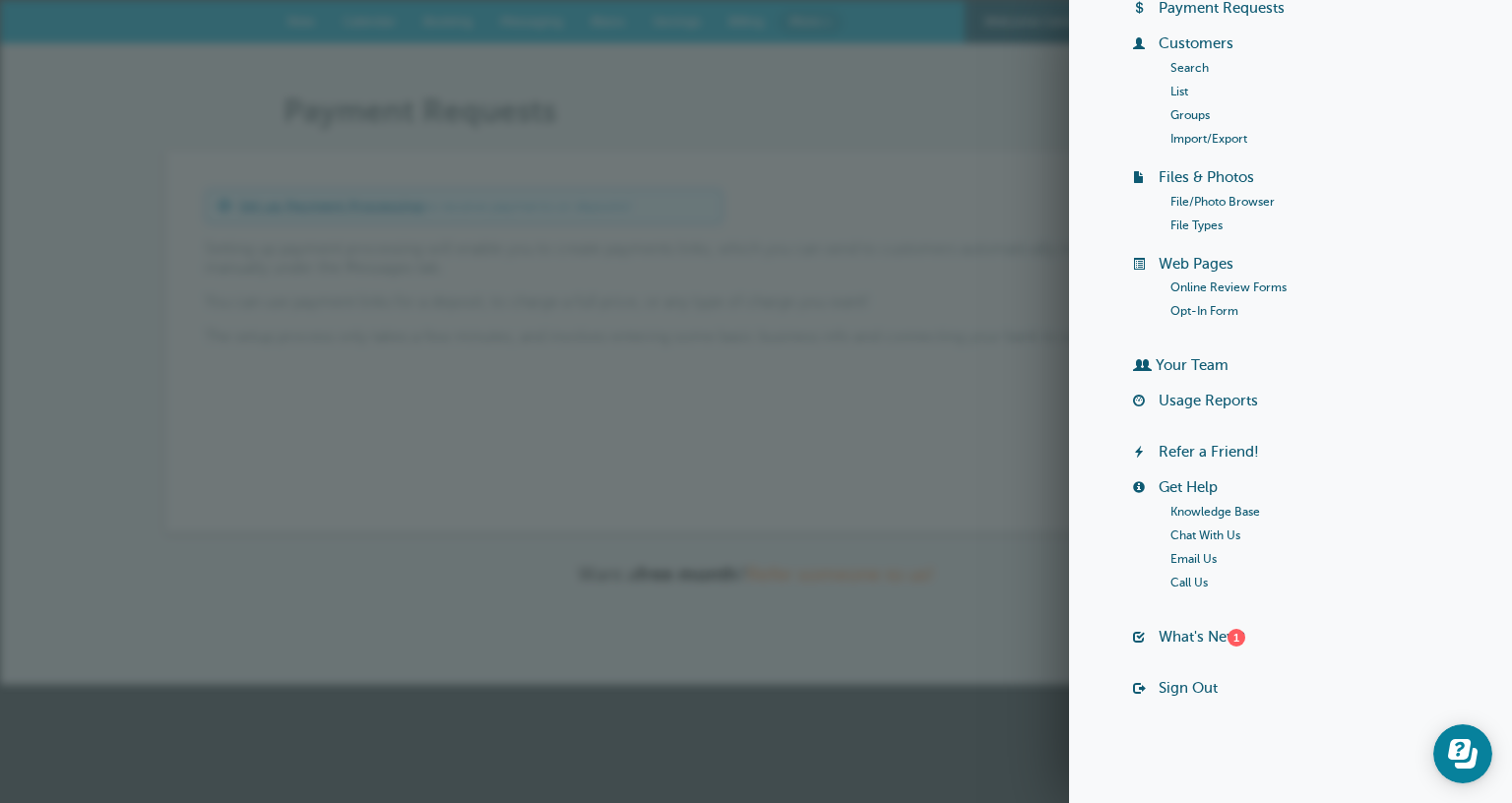 click on "Chat With Us" at bounding box center (1205, 535) 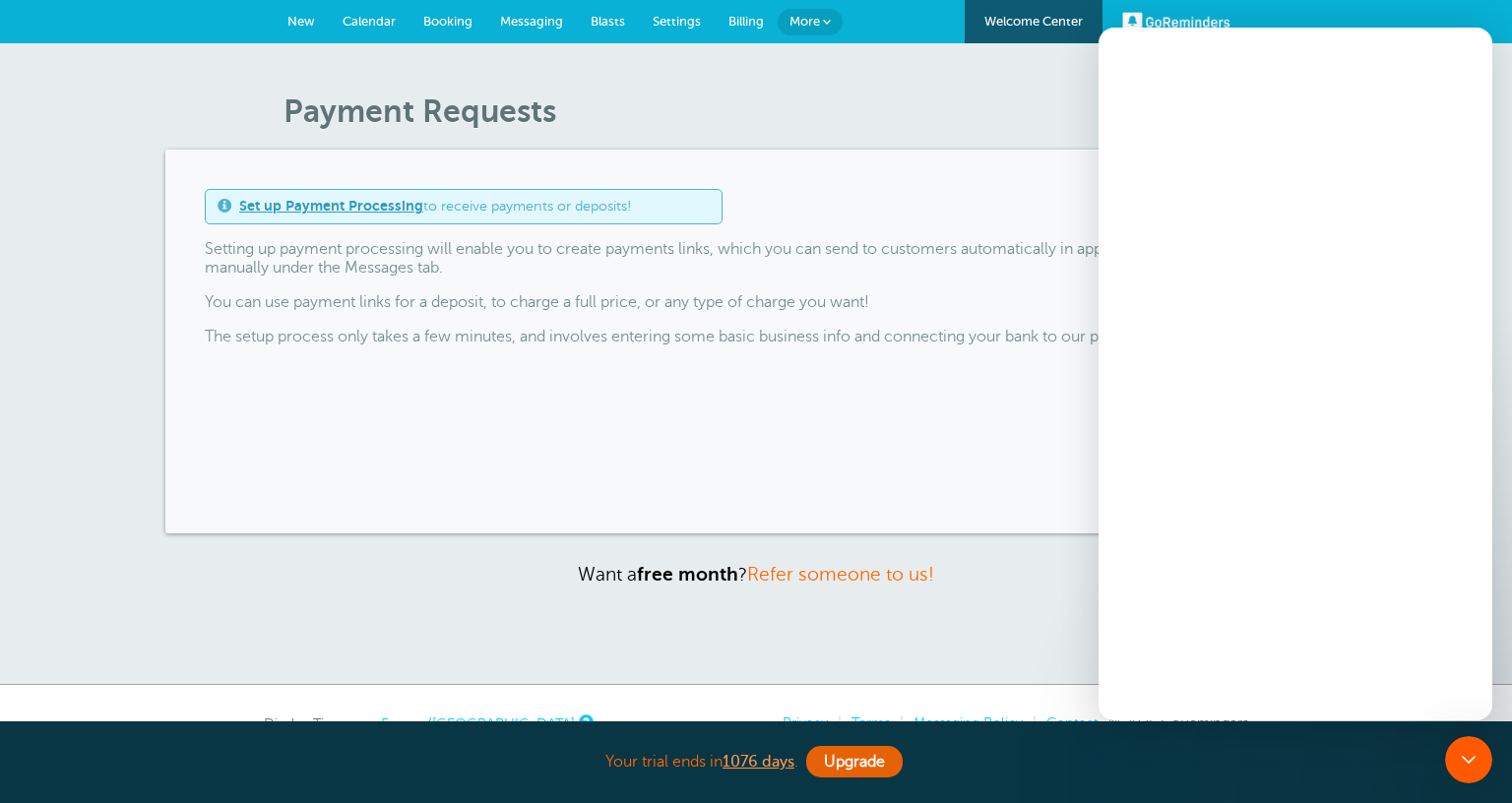 scroll, scrollTop: 0, scrollLeft: 0, axis: both 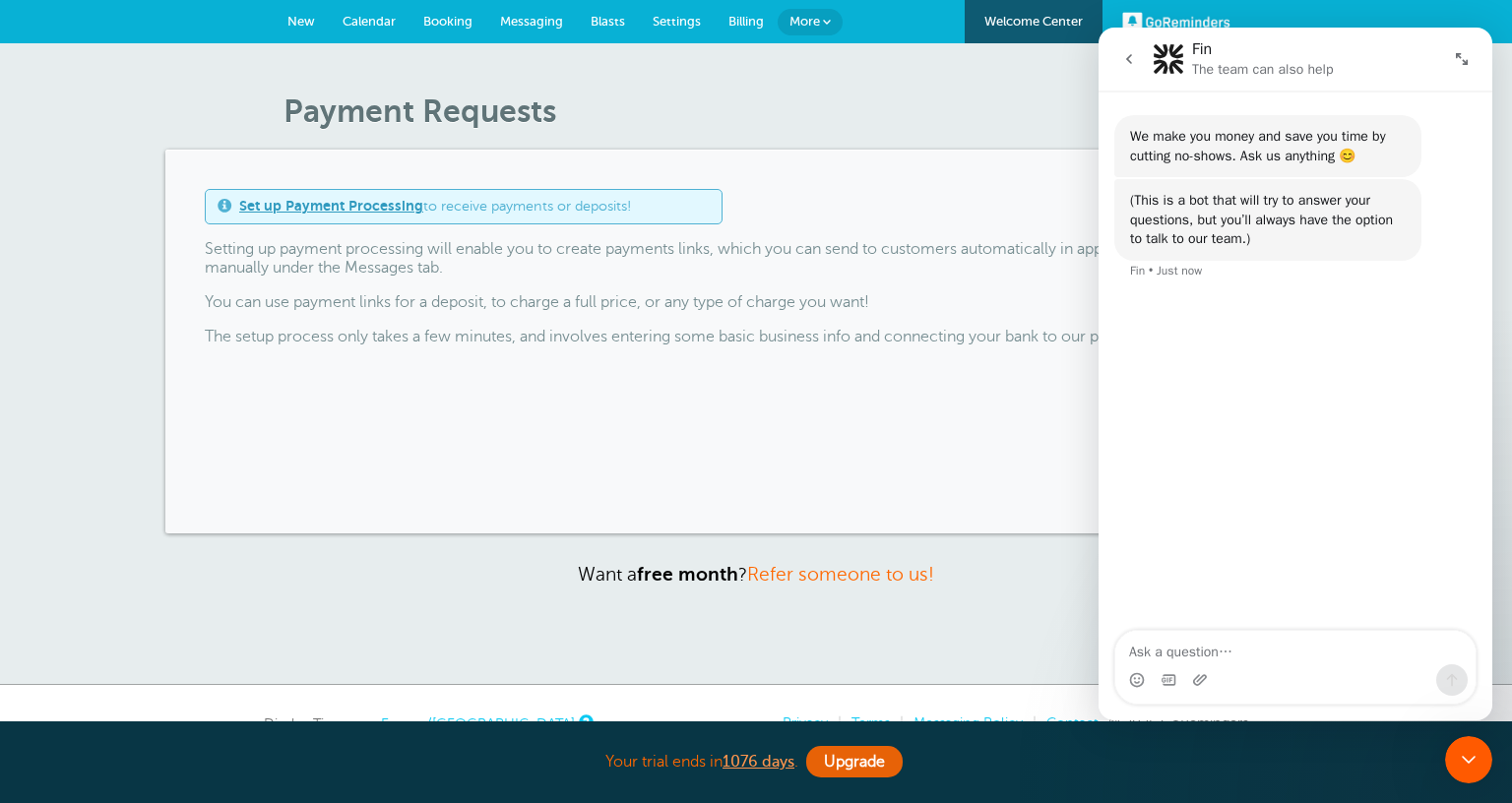 click 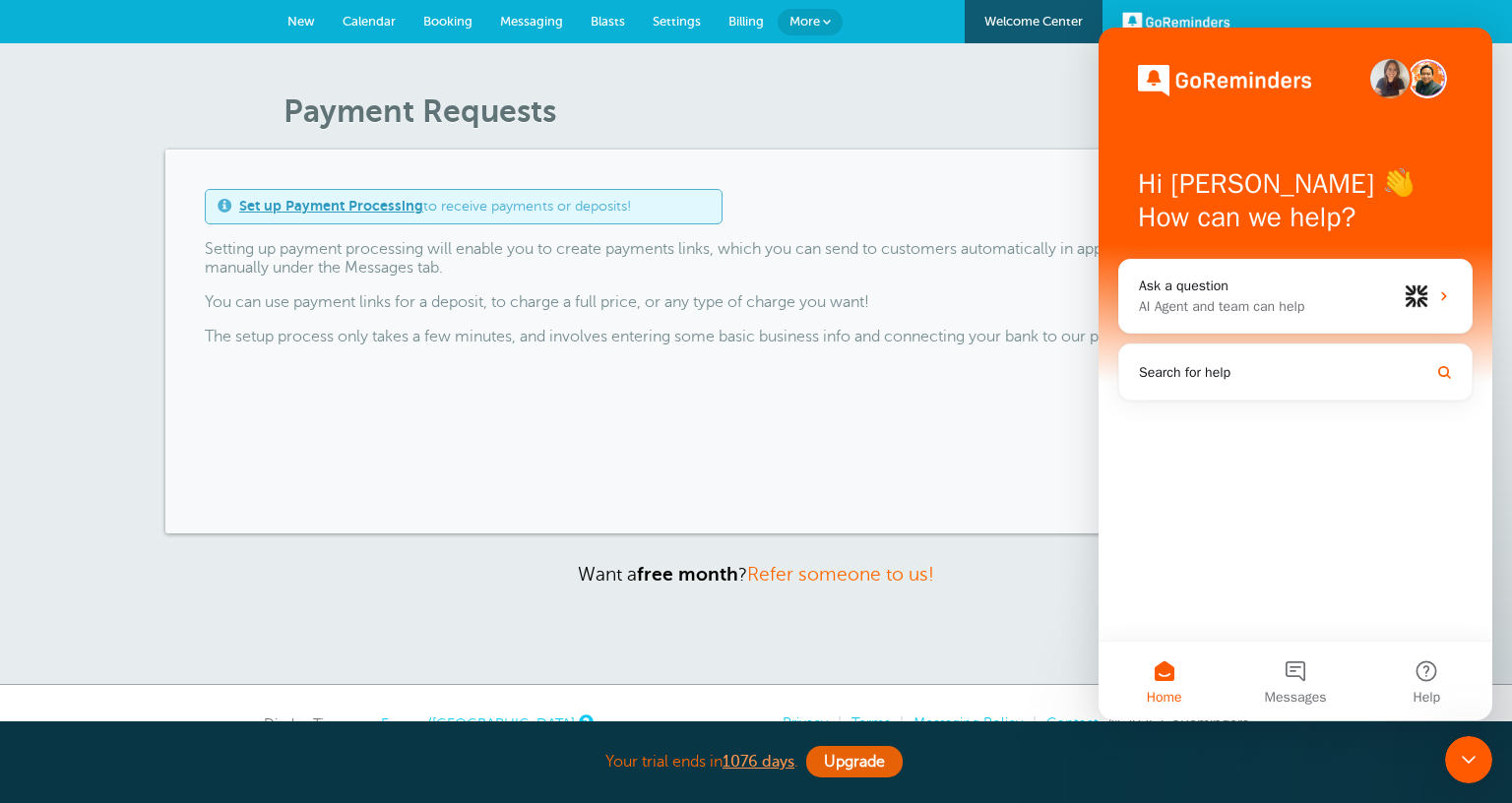 click on "Payment Requests" at bounding box center (766, 111) 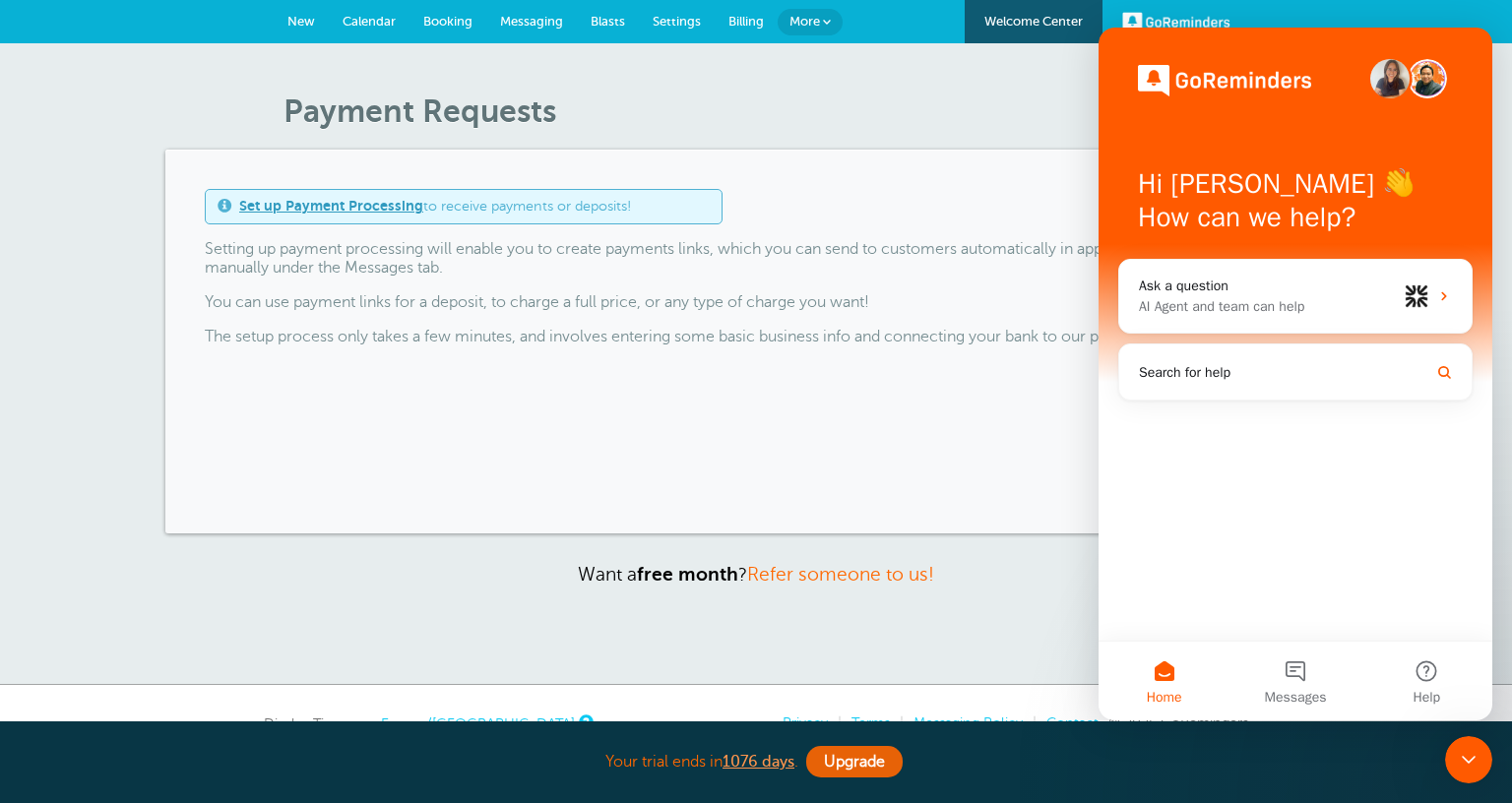 click on "Payment Requests" at bounding box center (766, 111) 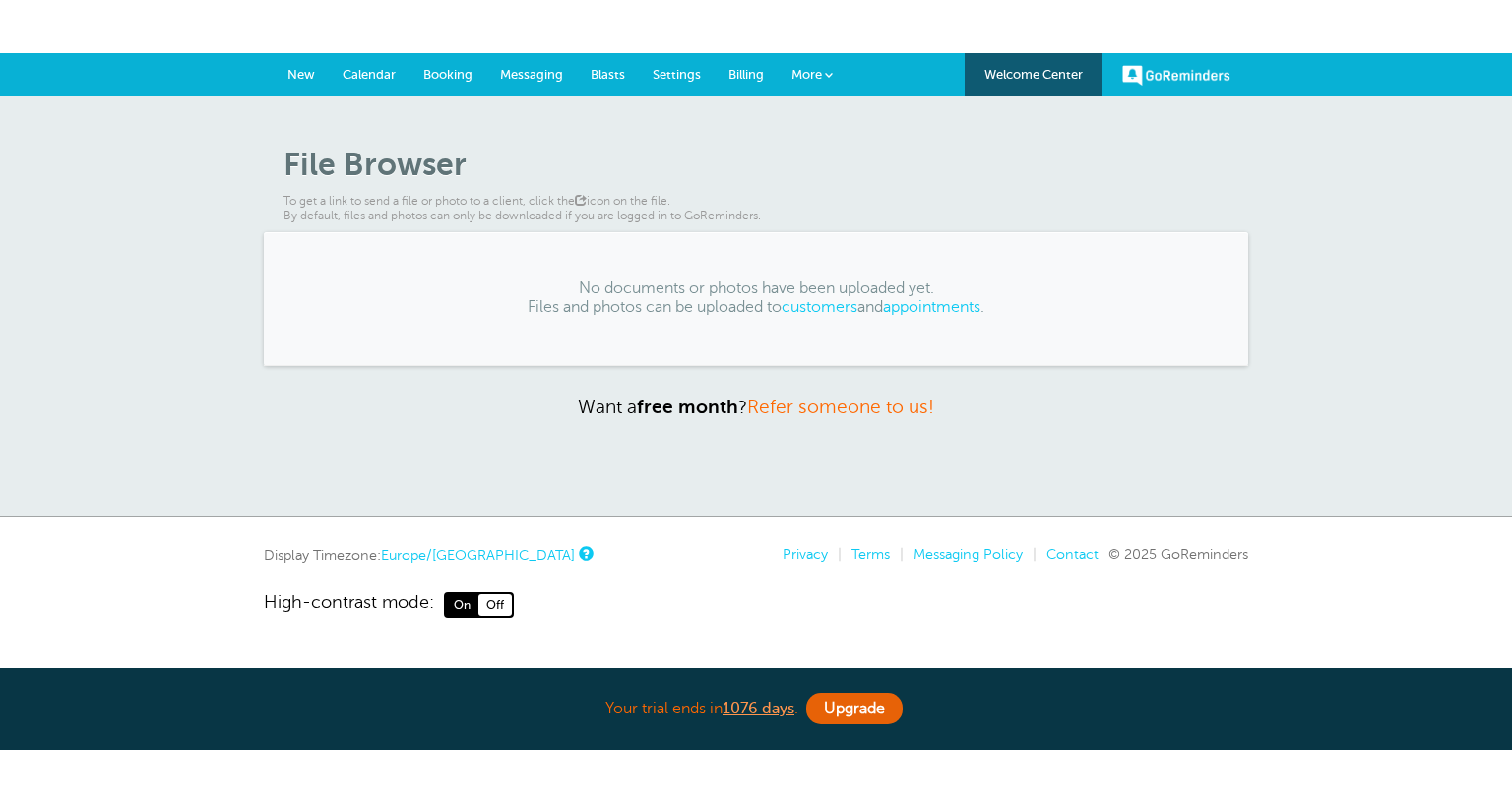 scroll, scrollTop: 0, scrollLeft: 0, axis: both 